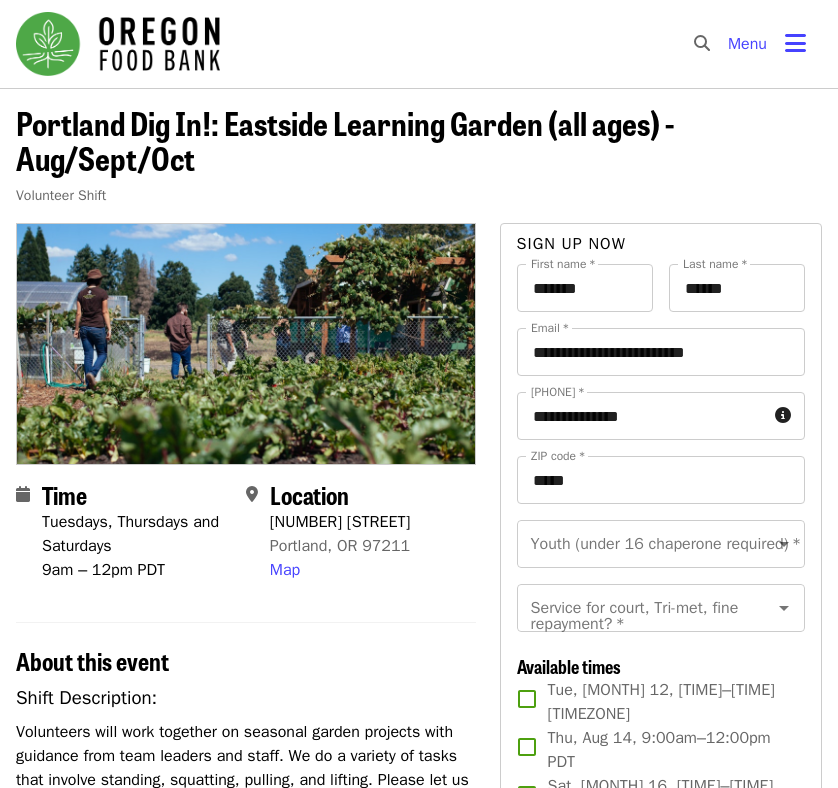 scroll, scrollTop: 0, scrollLeft: 0, axis: both 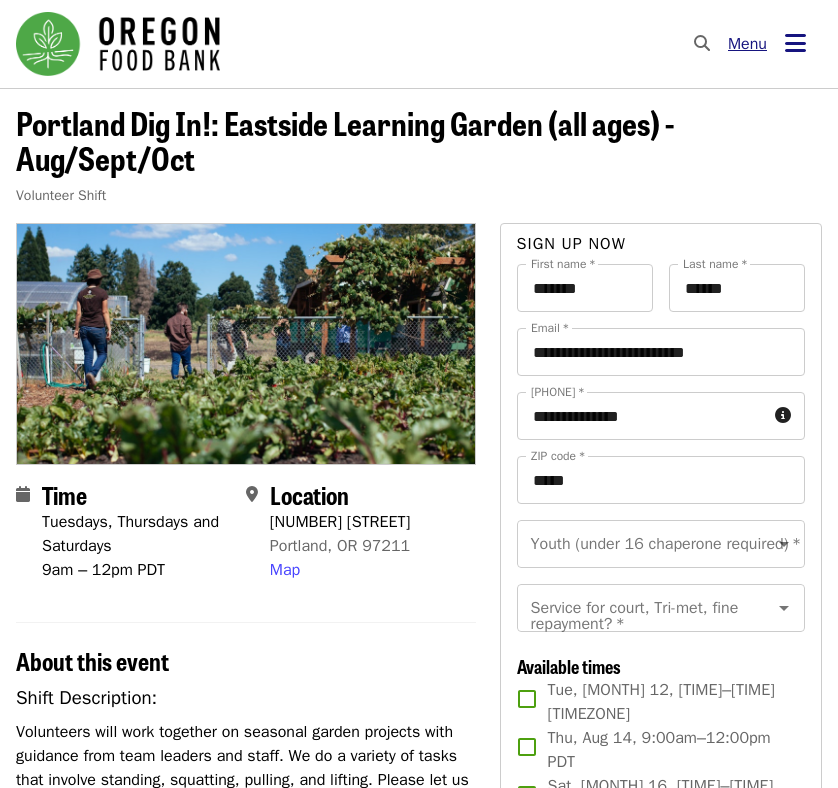 click on "Menu" at bounding box center [767, 44] 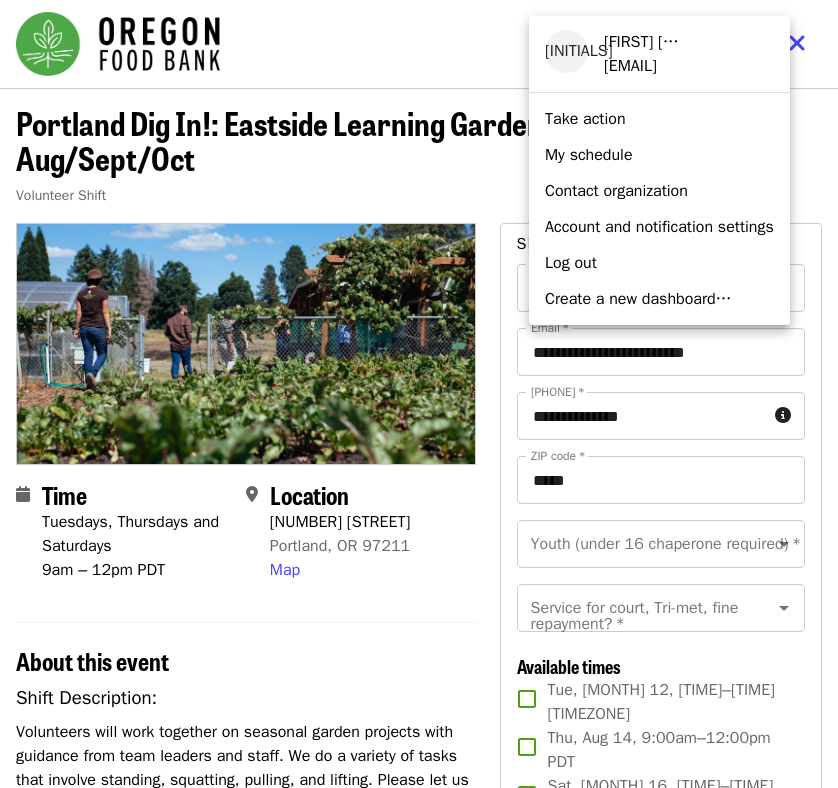 click on "My schedule" at bounding box center [589, 155] 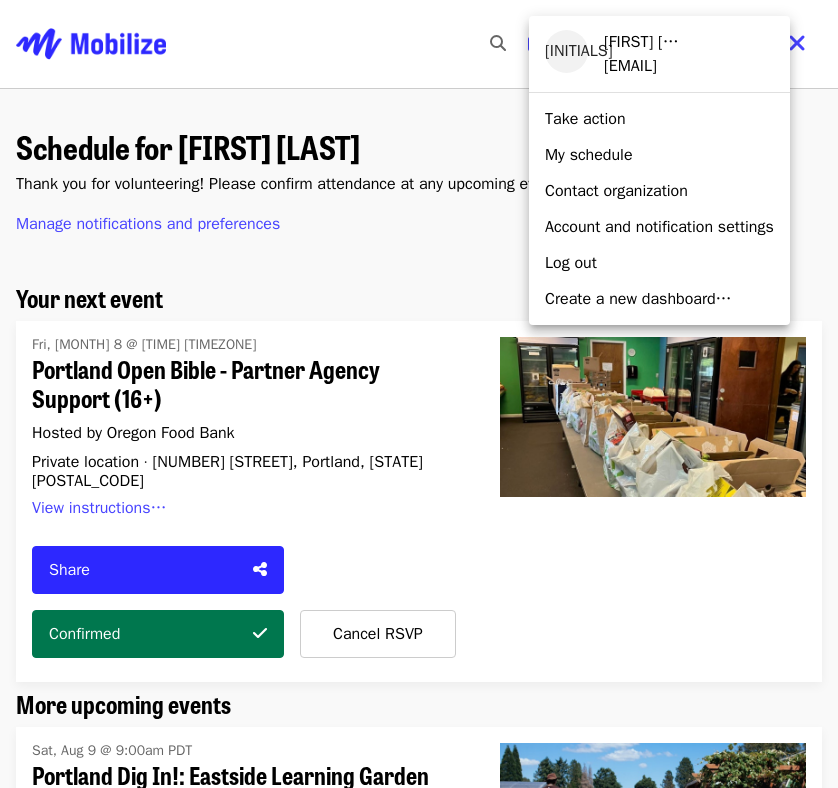 click at bounding box center [419, 394] 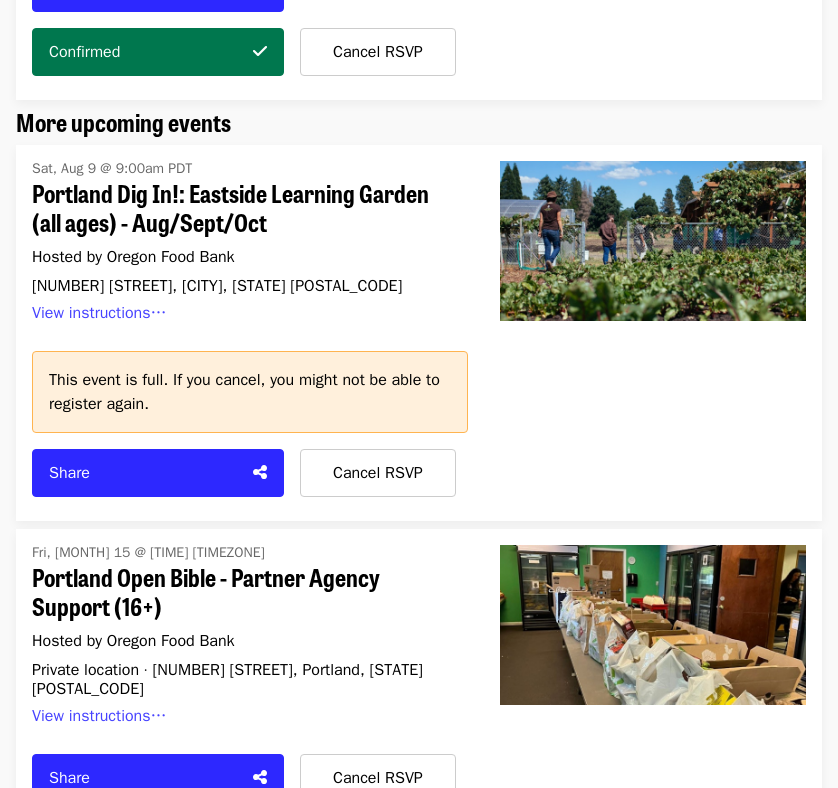 scroll, scrollTop: 0, scrollLeft: 0, axis: both 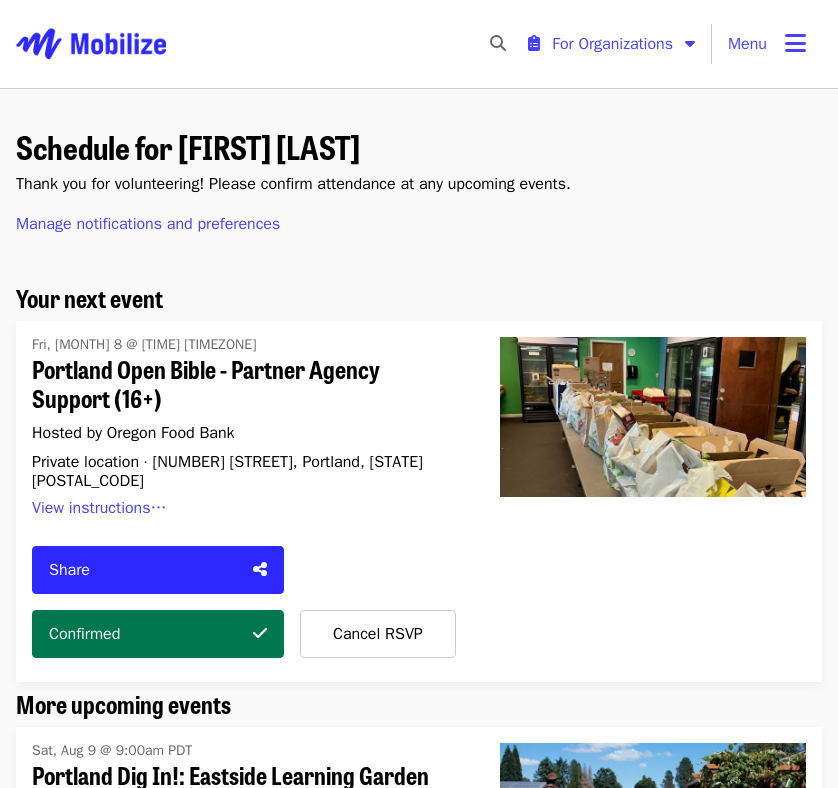 click on "Private location · [NUMBER] [STREET], Portland, [STATE] [POSTAL_CODE]" at bounding box center (242, 472) 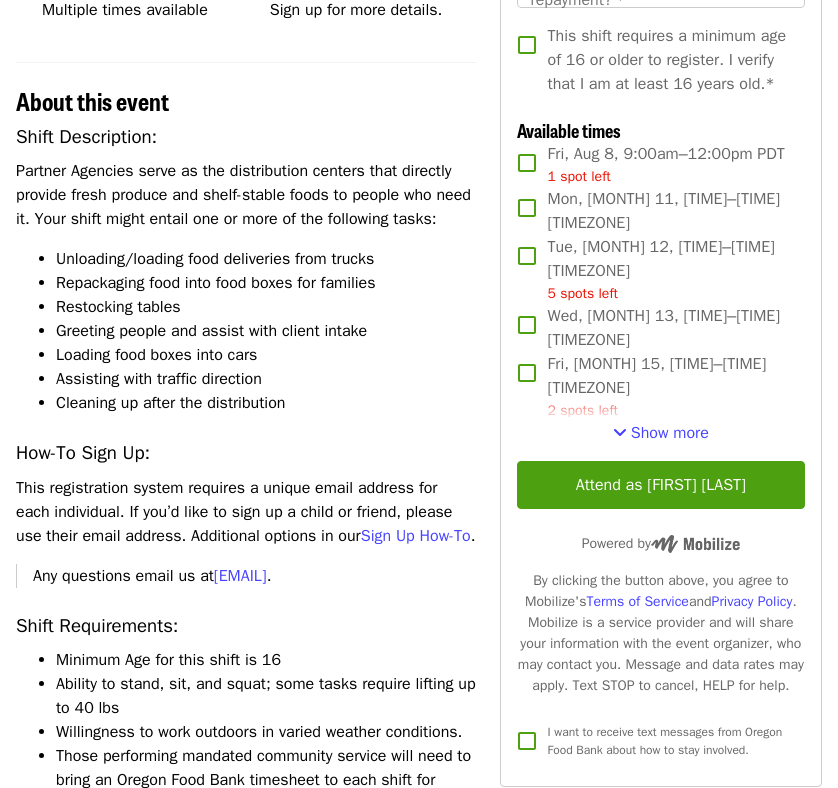 scroll, scrollTop: 519, scrollLeft: 0, axis: vertical 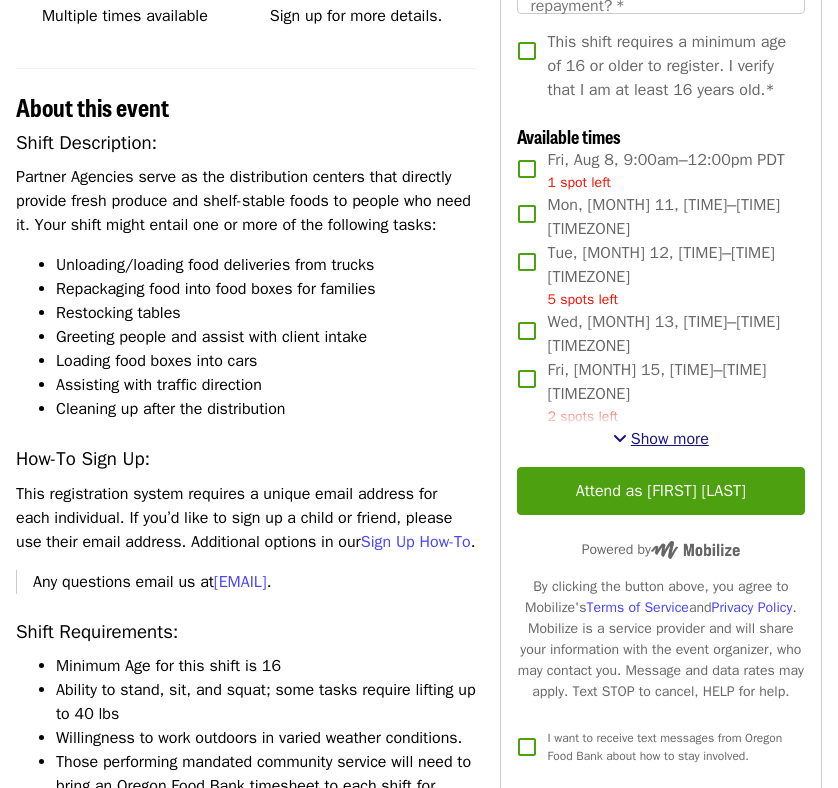 click on "Show more" at bounding box center [670, 439] 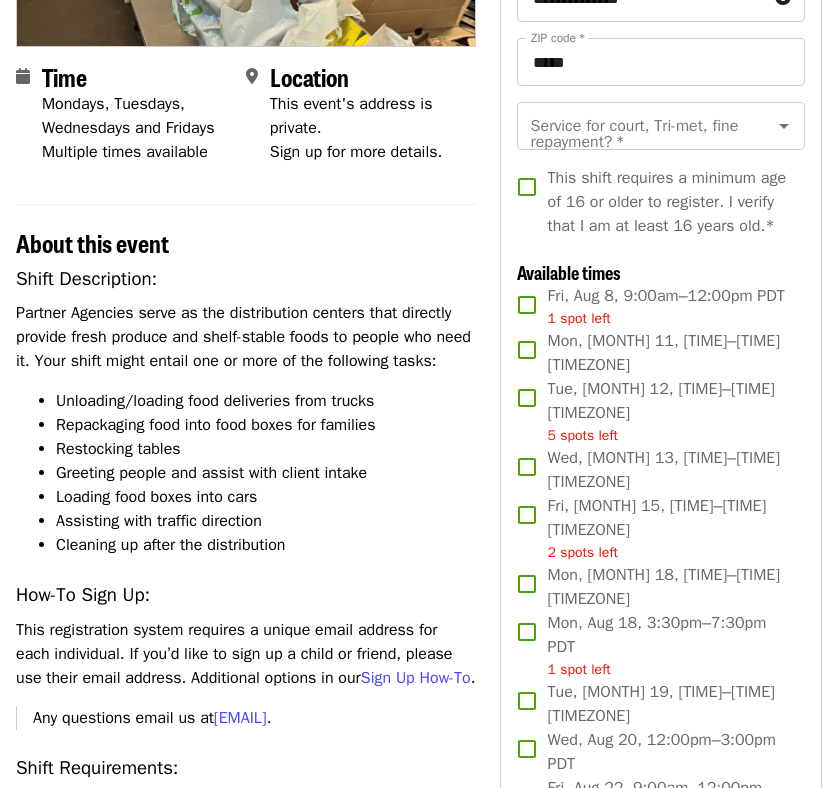 scroll, scrollTop: 0, scrollLeft: 0, axis: both 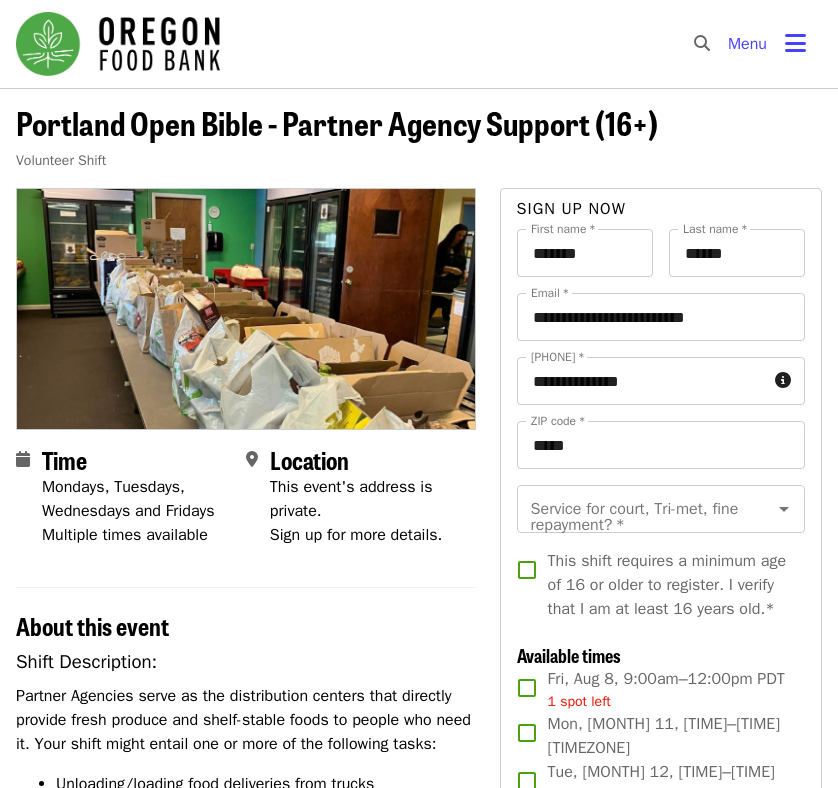 click at bounding box center (118, 44) 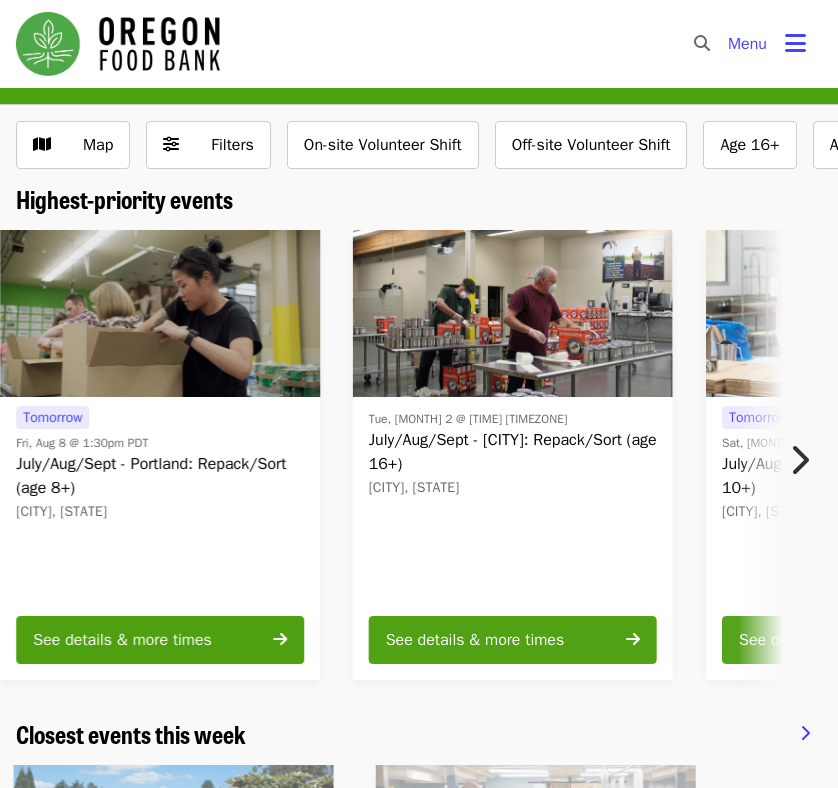 scroll, scrollTop: 90, scrollLeft: 0, axis: vertical 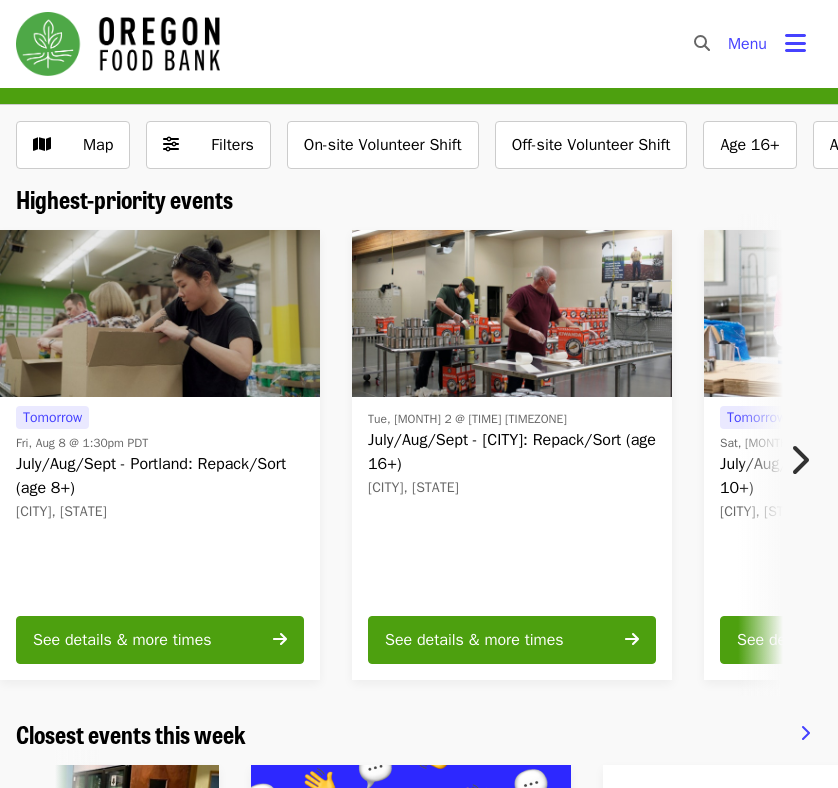 click on "July/Aug/Sept - [CITY]: Repack/Sort (age 16+)" at bounding box center [512, 452] 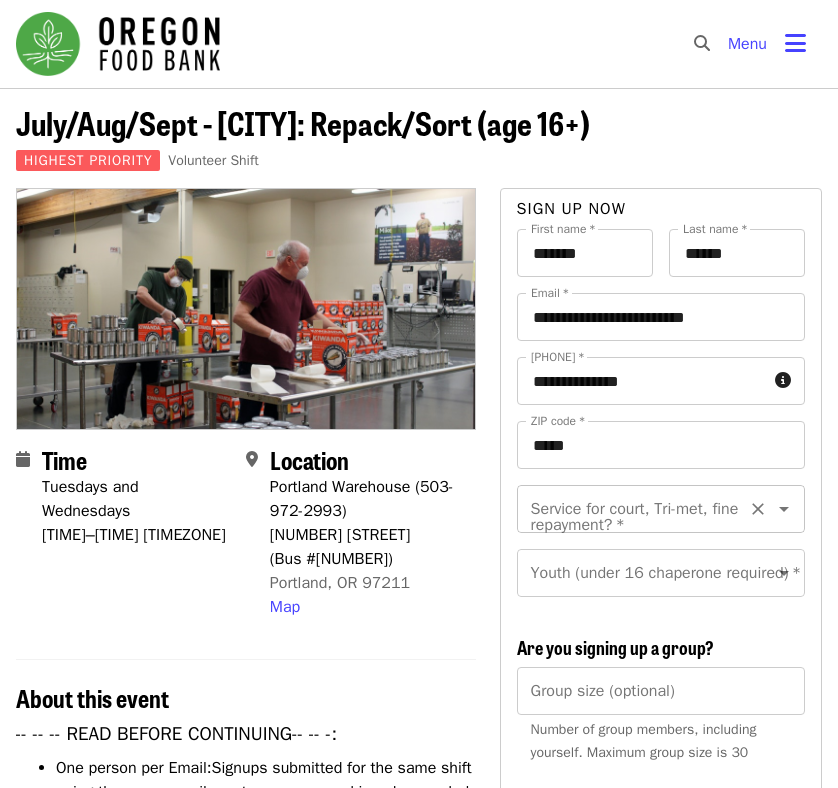 scroll, scrollTop: 23, scrollLeft: 0, axis: vertical 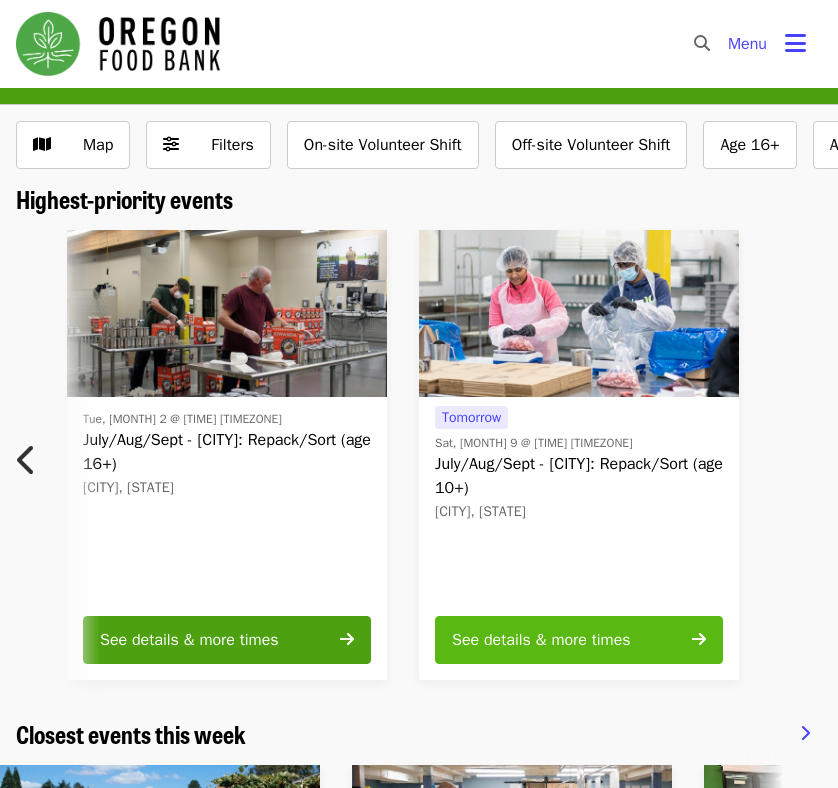click on "See details & more times" at bounding box center (579, 640) 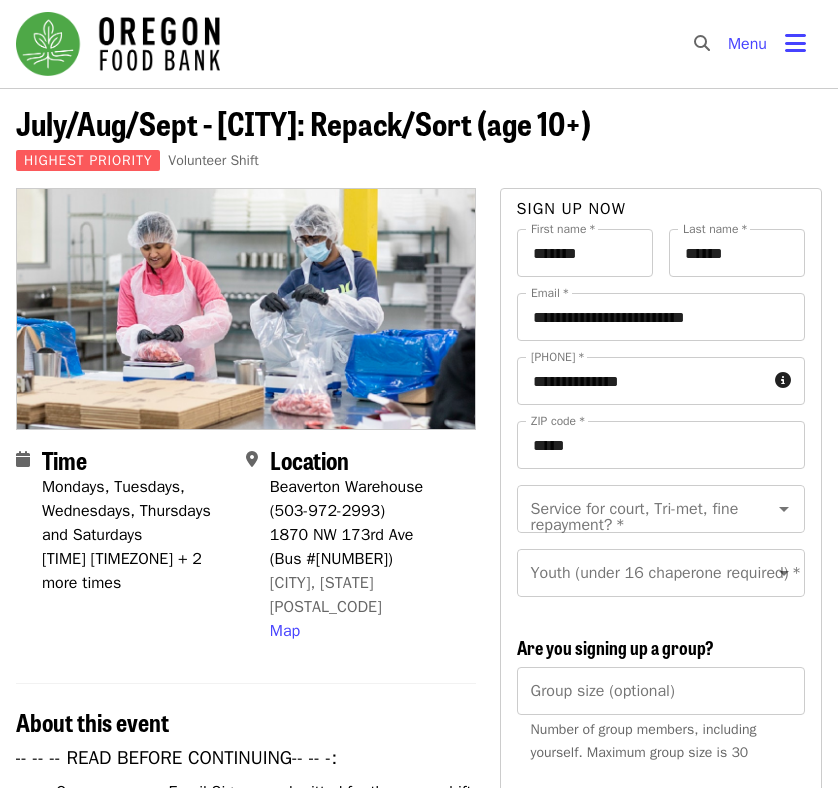 scroll, scrollTop: 23, scrollLeft: 0, axis: vertical 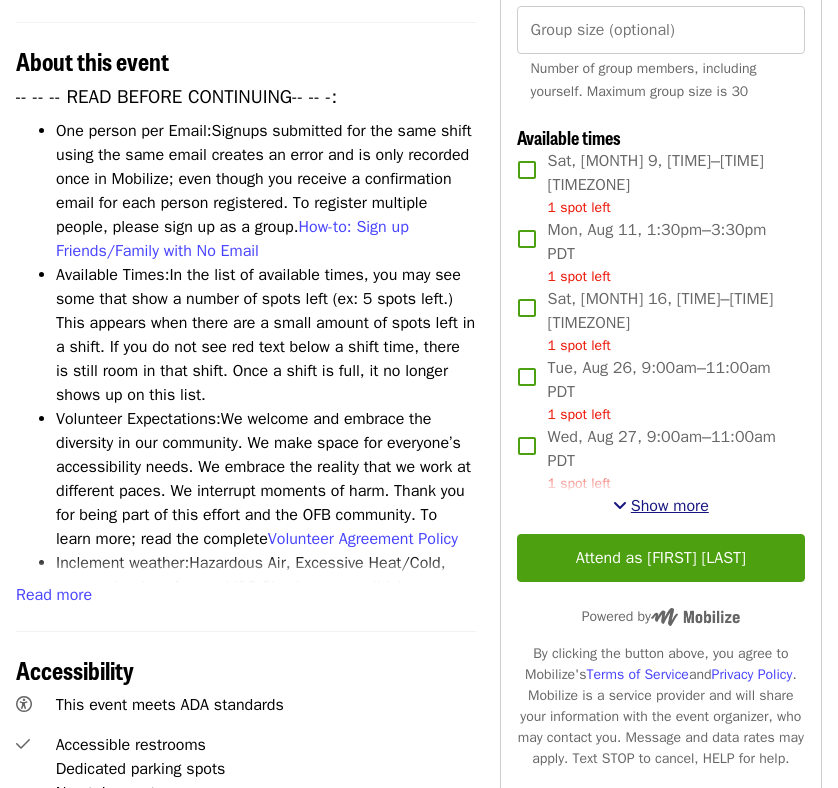 click on "Show more" at bounding box center [661, 506] 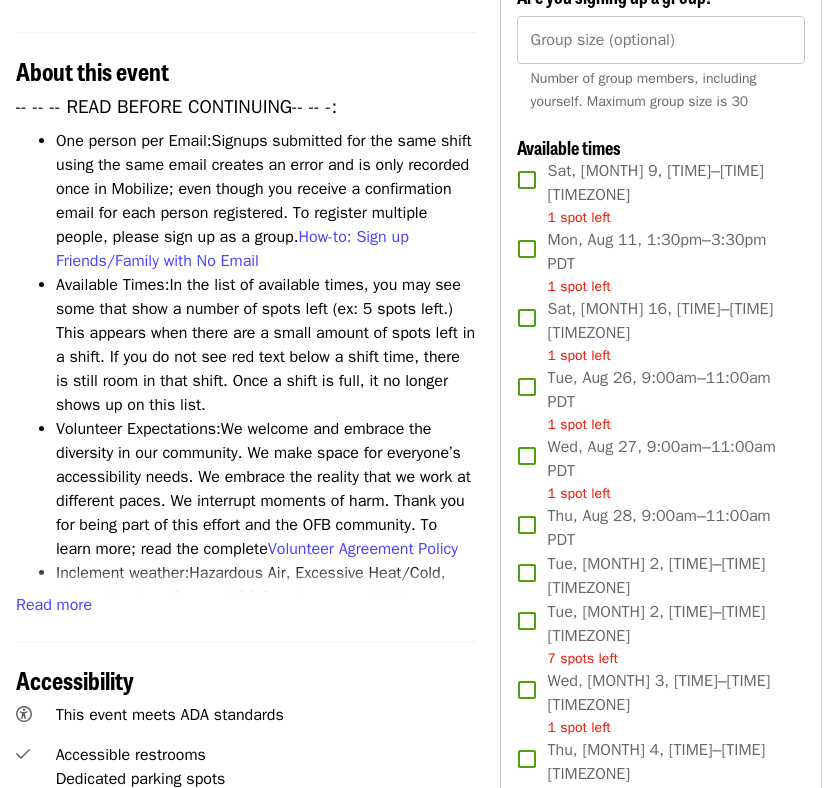 scroll, scrollTop: 647, scrollLeft: 0, axis: vertical 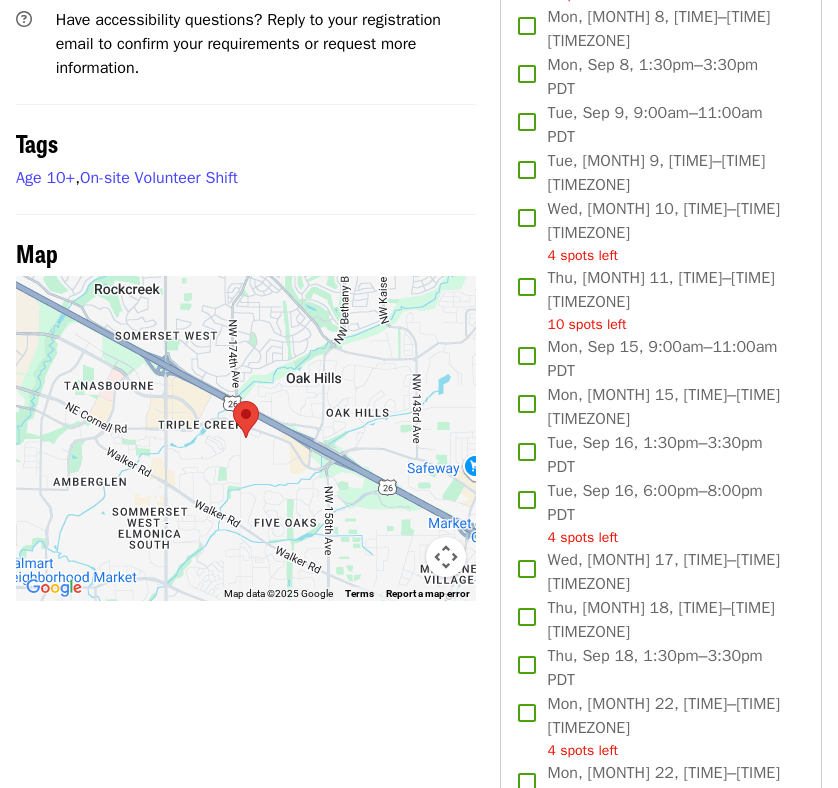 click at bounding box center [446, 557] 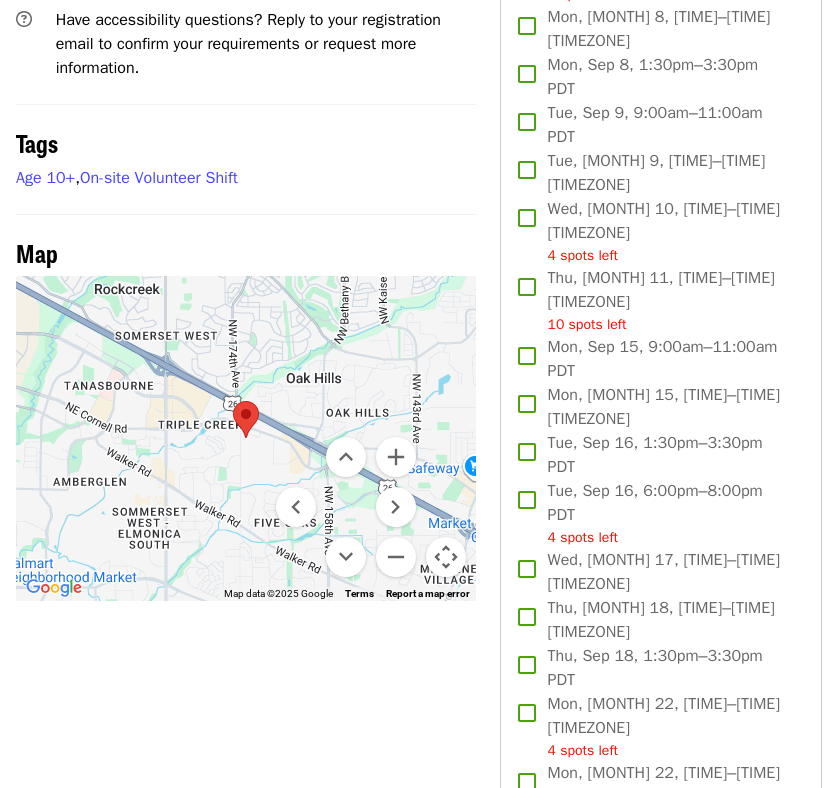 click at bounding box center [246, 438] 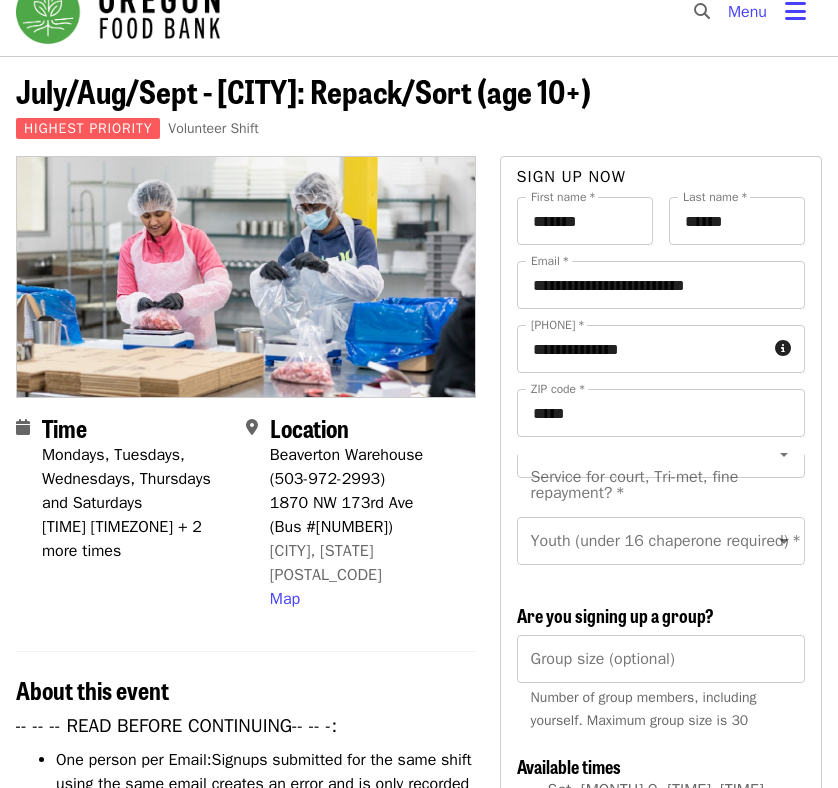 scroll, scrollTop: 41, scrollLeft: 0, axis: vertical 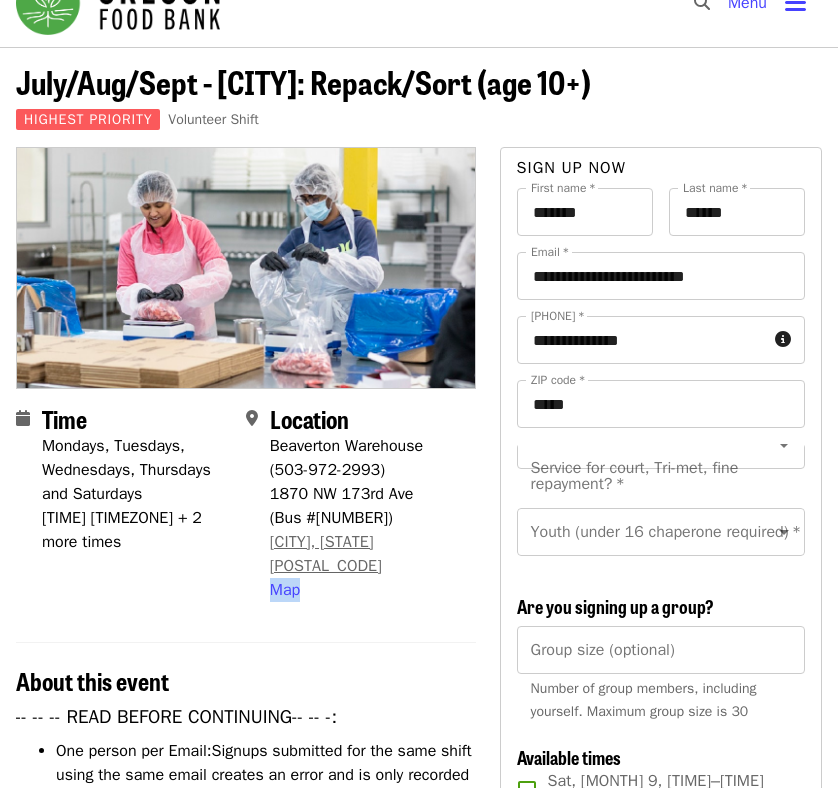 click on "[CITY], [STATE] [POSTAL_CODE]" at bounding box center [326, 554] 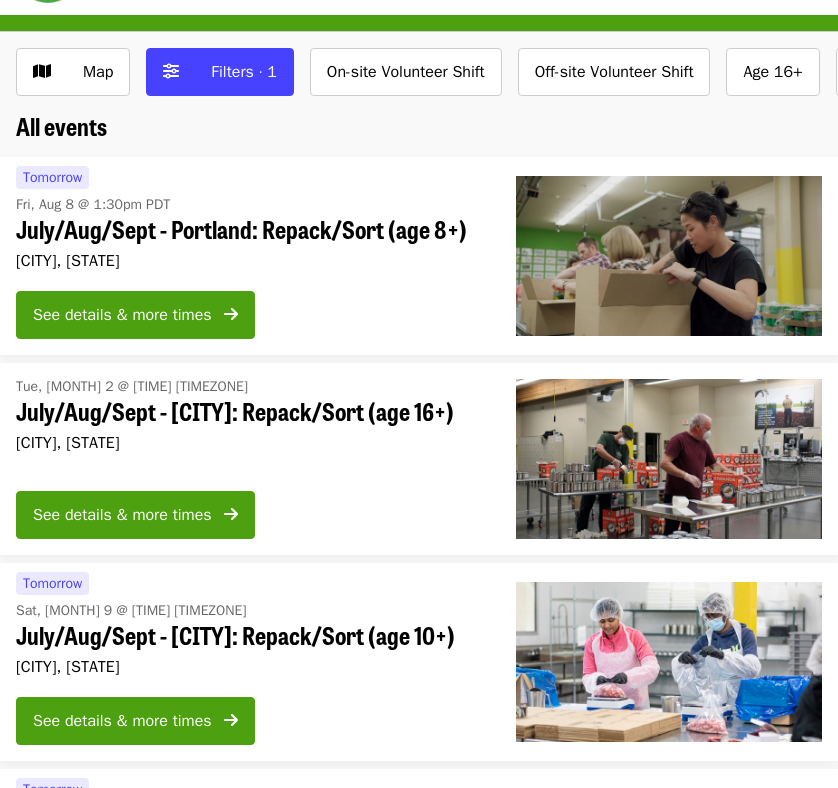 scroll, scrollTop: 0, scrollLeft: 0, axis: both 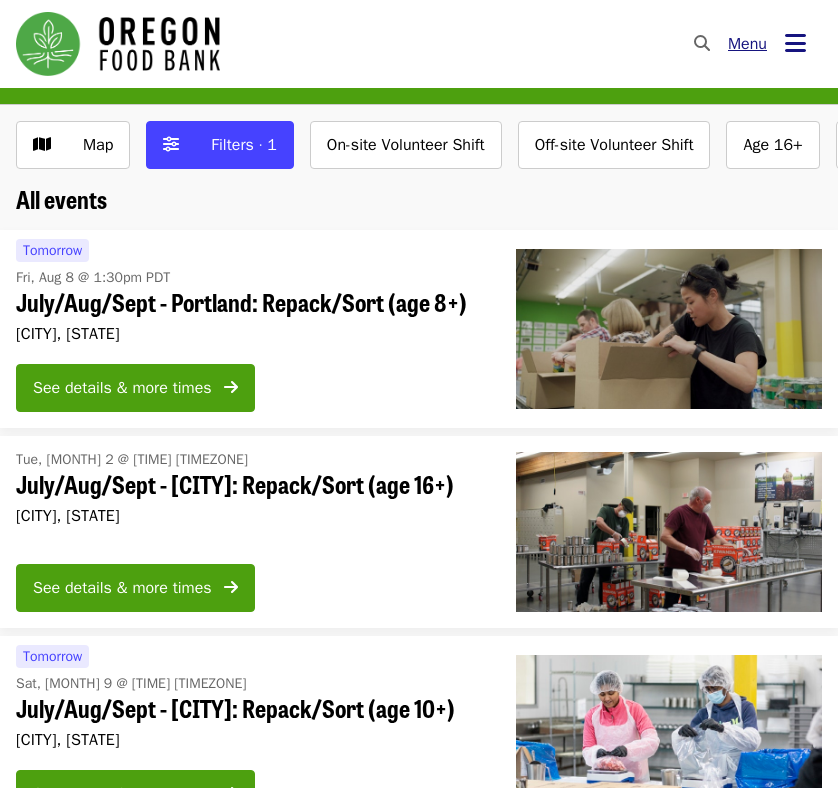 click on "Menu" at bounding box center (747, 44) 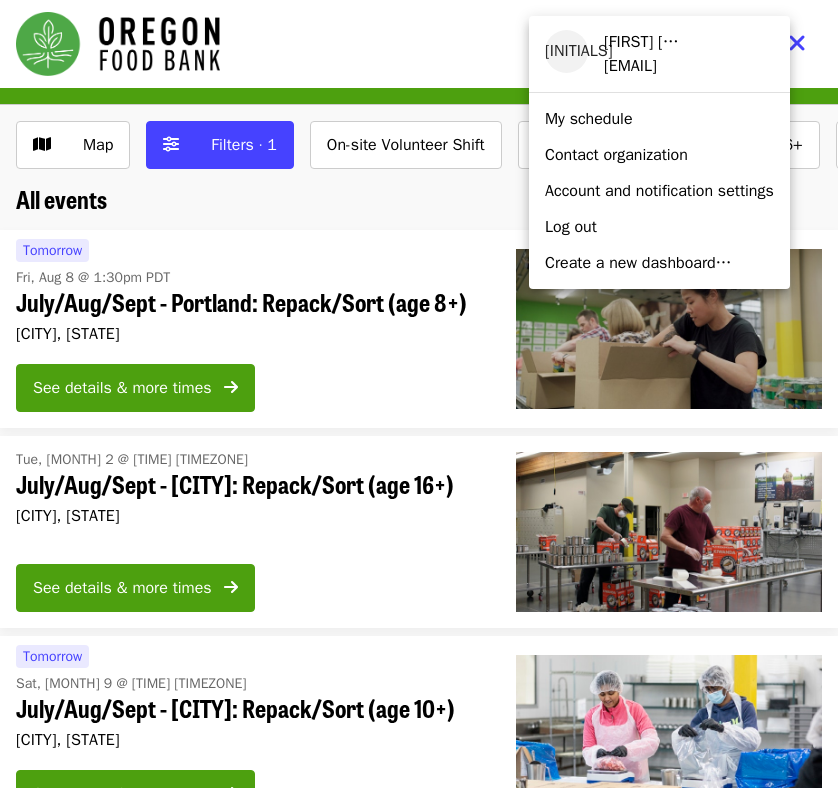 click on "My schedule" at bounding box center [659, 119] 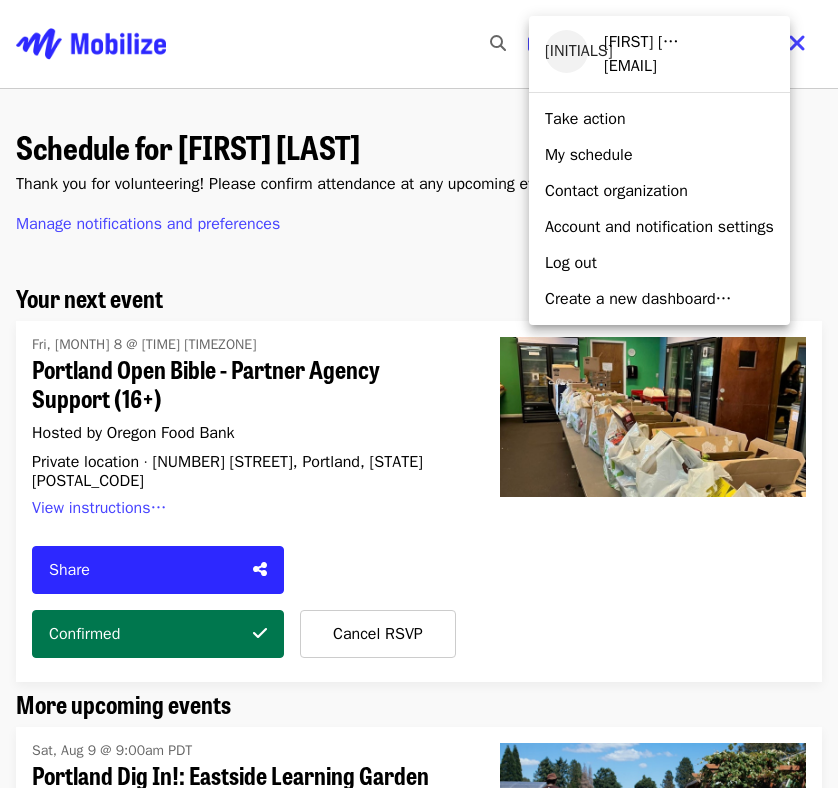 click at bounding box center (419, 394) 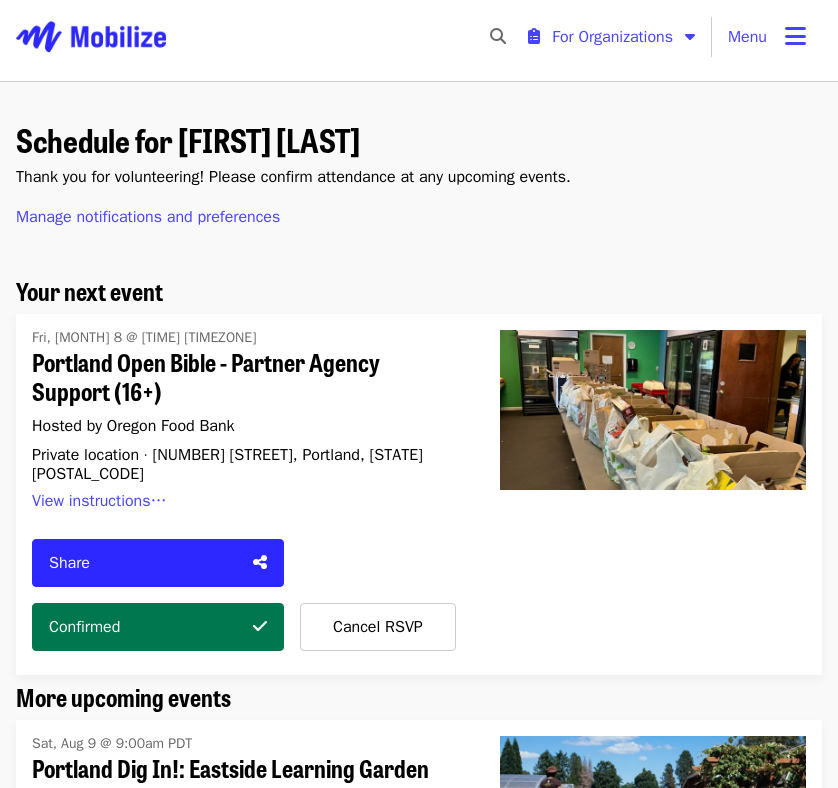 scroll, scrollTop: 0, scrollLeft: 0, axis: both 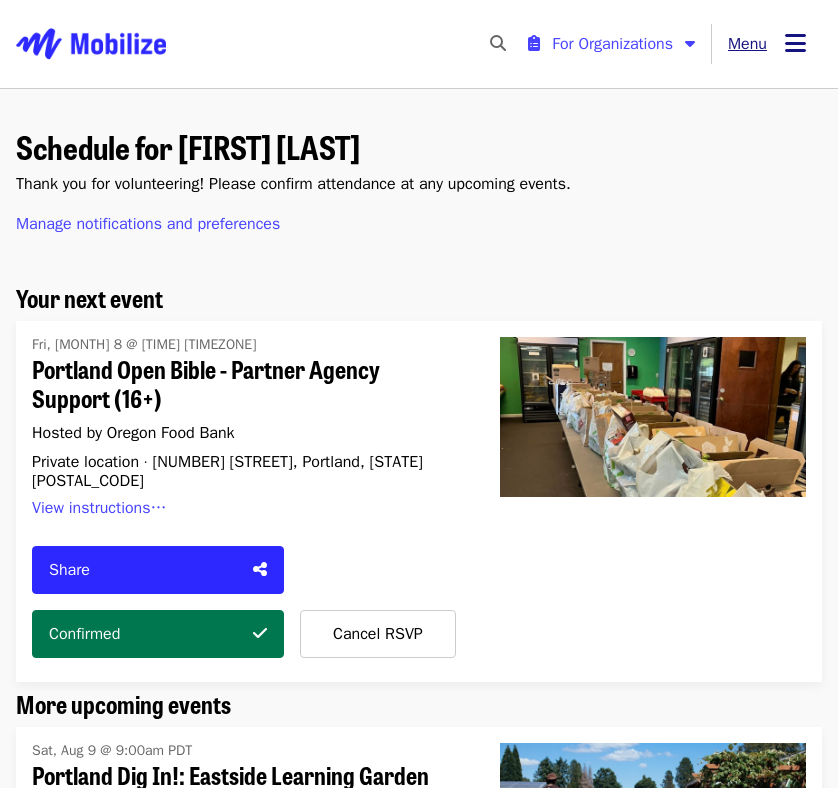 click on "Menu" at bounding box center (747, 44) 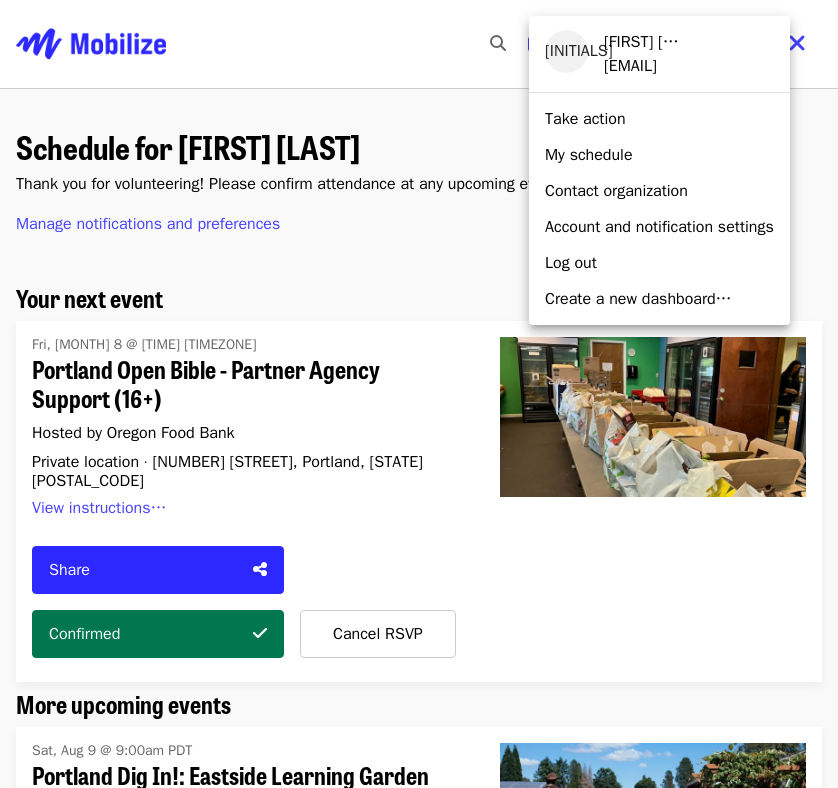 click on "My schedule" at bounding box center [589, 155] 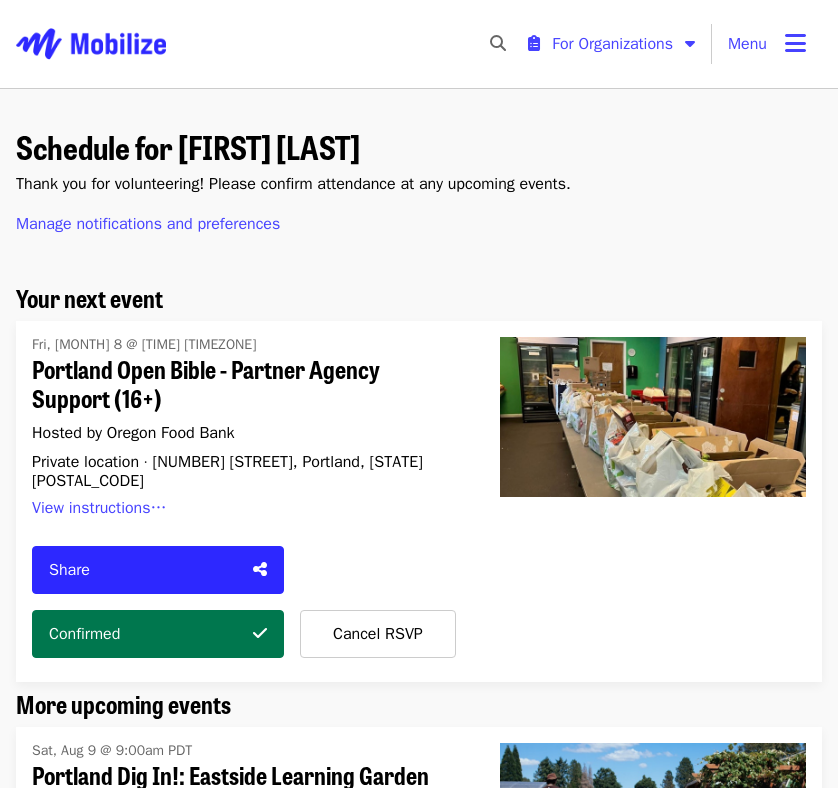 click on "Portland Open Bible - Partner Agency Support (16+)" at bounding box center (242, 384) 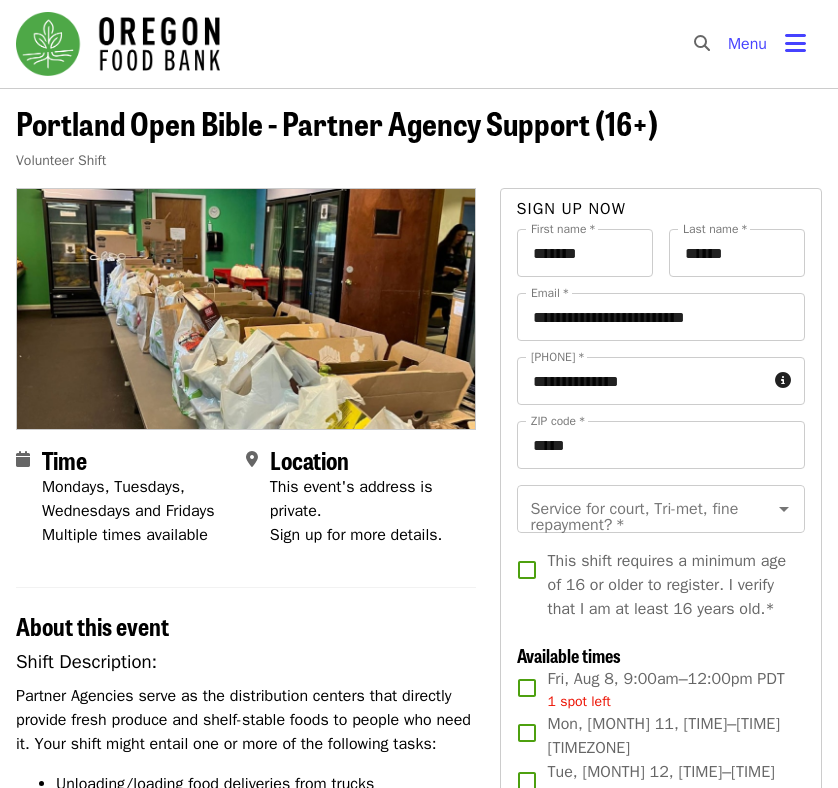 click at bounding box center (118, 44) 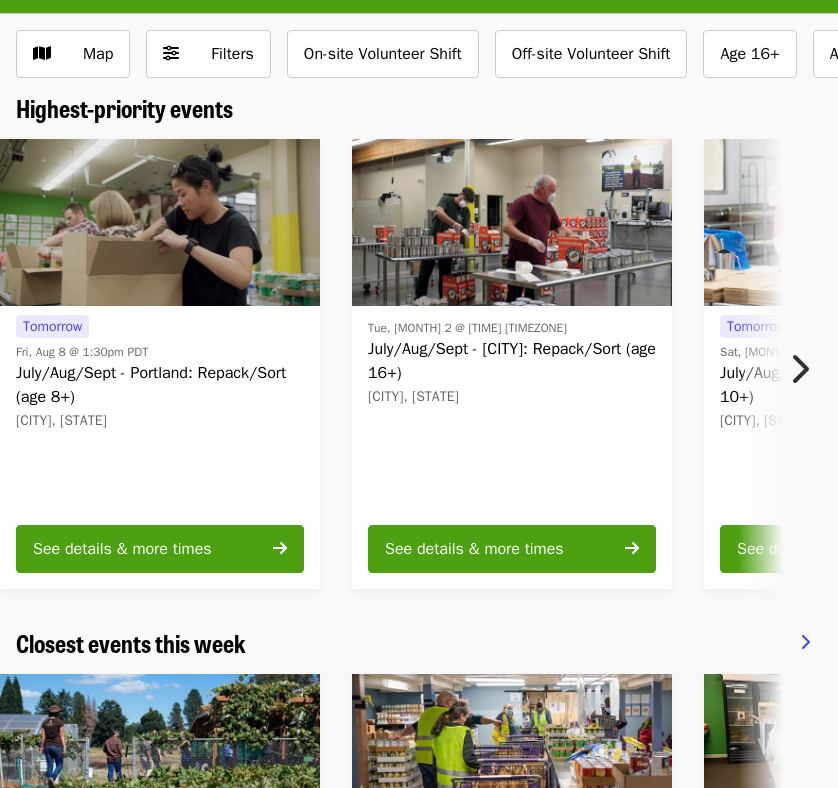 scroll, scrollTop: 98, scrollLeft: 0, axis: vertical 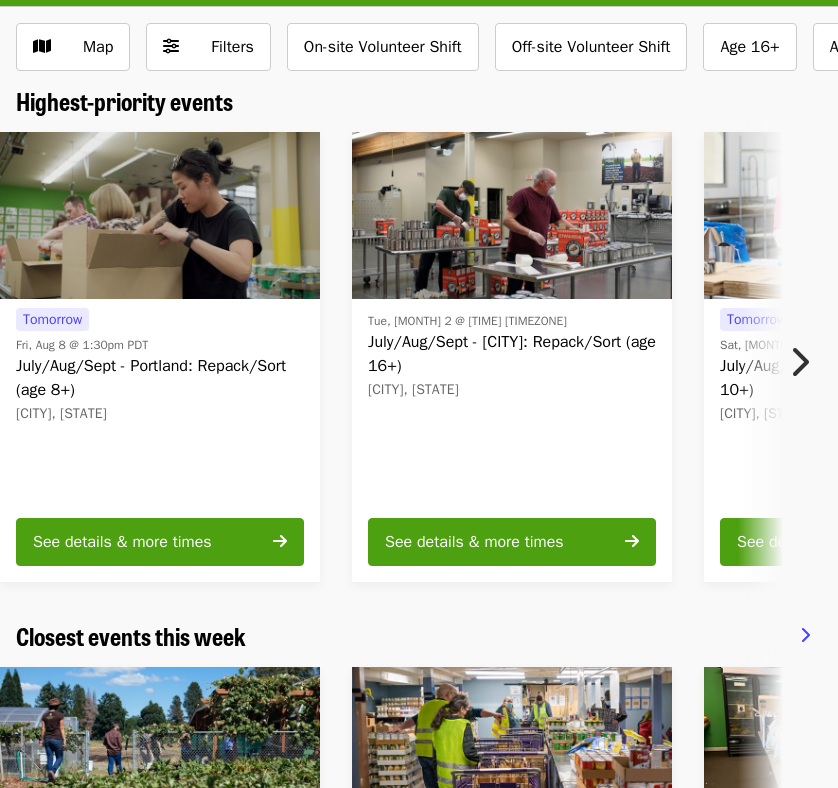 click on "July/Aug/Sept - Portland: Repack/Sort (age 8+)" at bounding box center [160, 378] 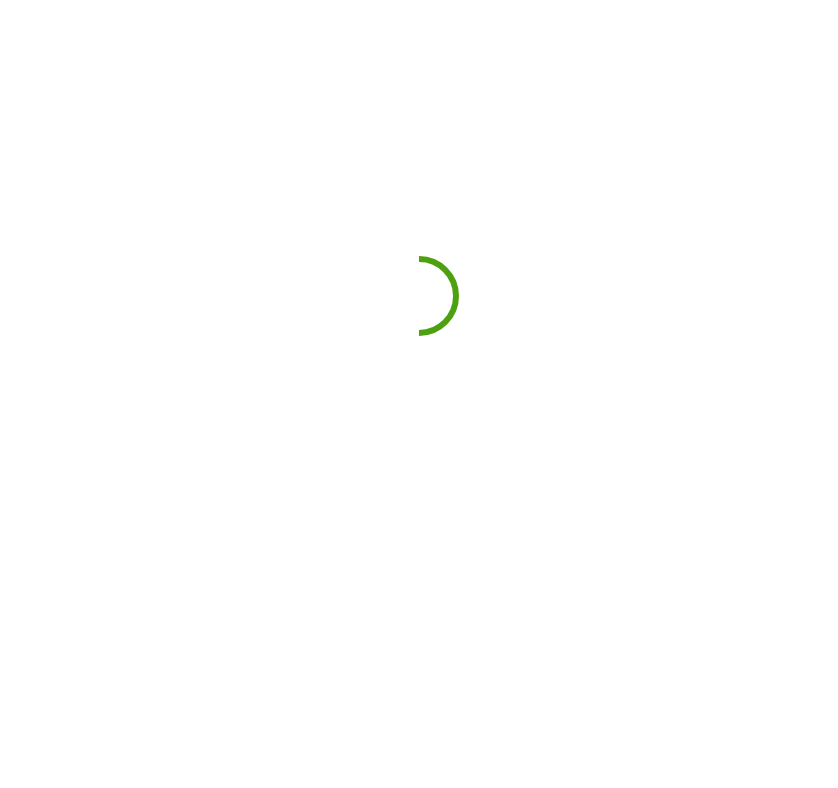 scroll, scrollTop: 0, scrollLeft: 0, axis: both 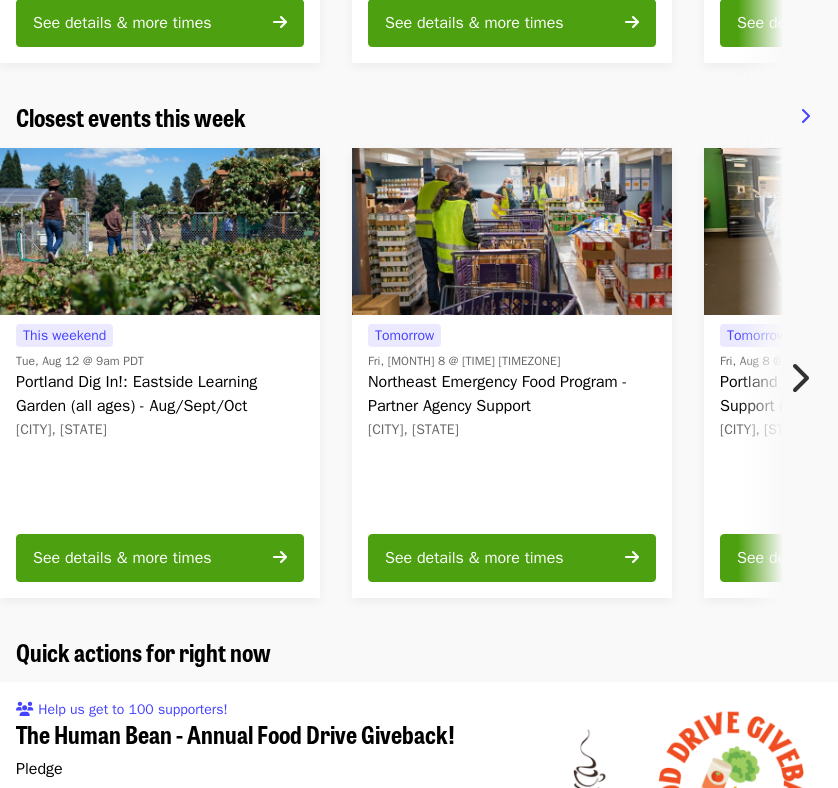 click on "Portland Dig In!: Eastside Learning Garden (all ages) - Aug/Sept/Oct" at bounding box center [160, 394] 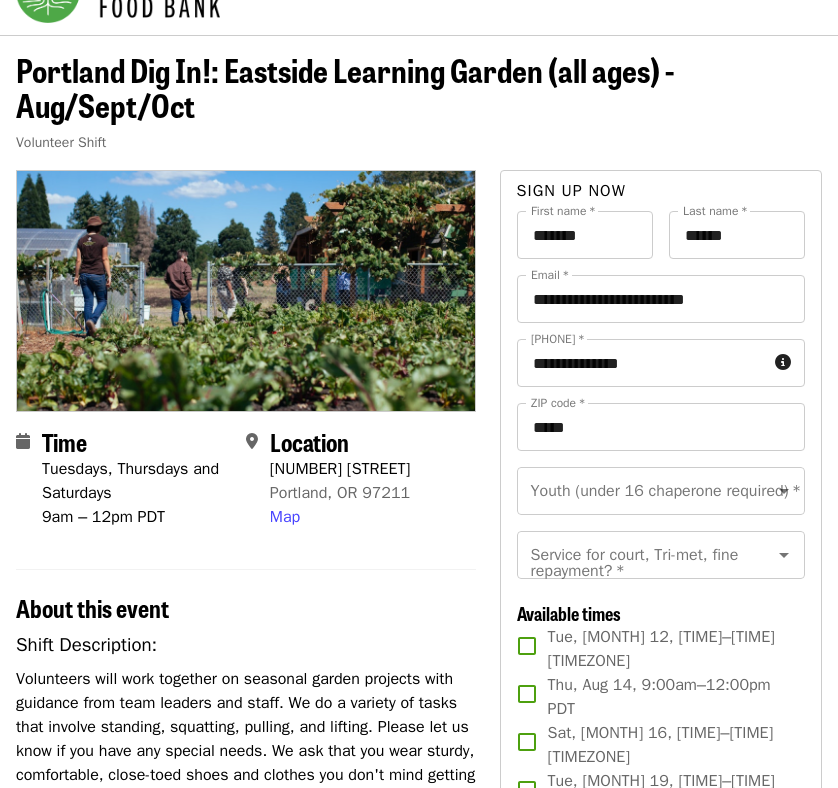 scroll, scrollTop: 0, scrollLeft: 0, axis: both 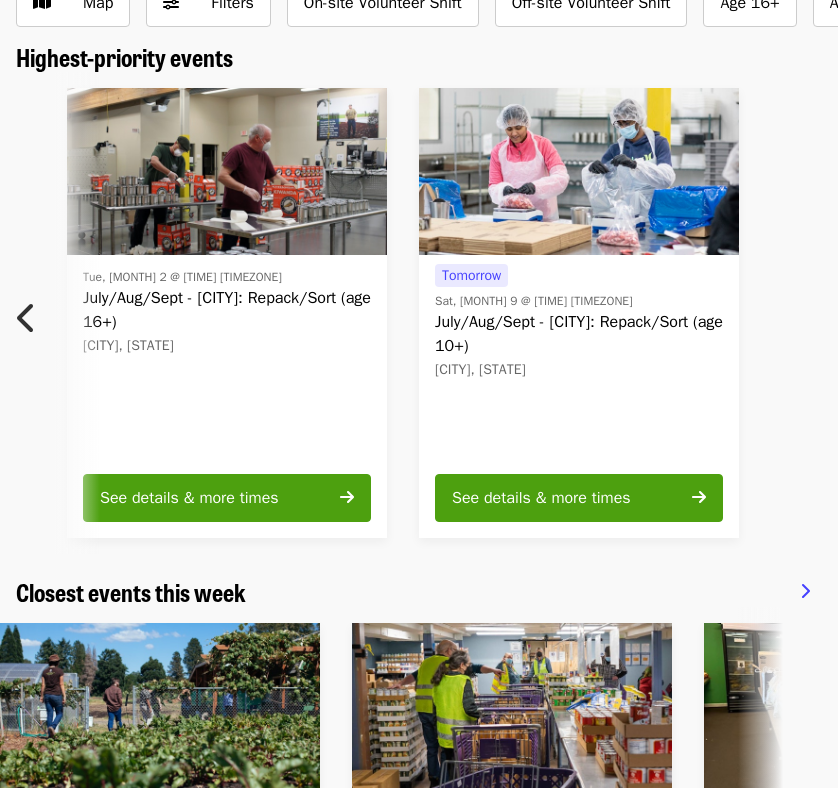 click on "July/Aug/Sept - [CITY]: Repack/Sort (age 10+)" at bounding box center [579, 334] 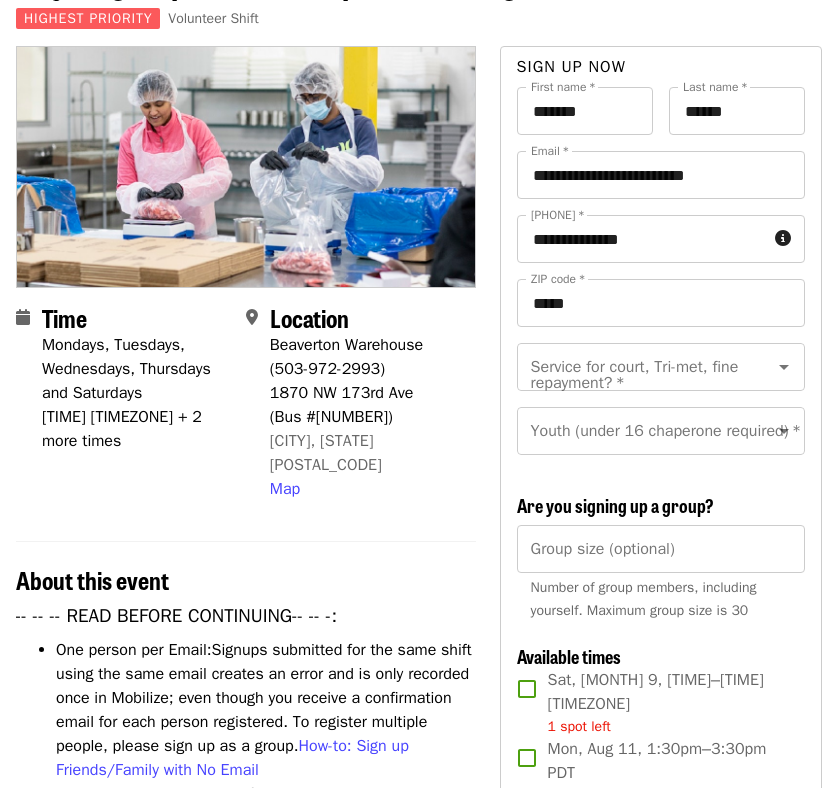 scroll, scrollTop: 0, scrollLeft: 0, axis: both 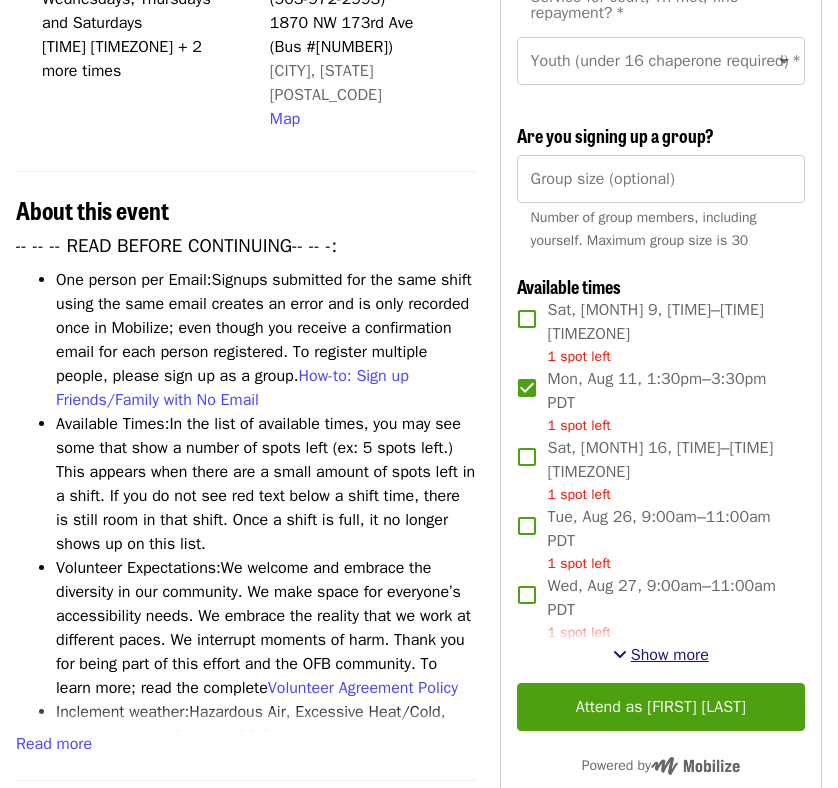 click on "Show more" at bounding box center (670, 655) 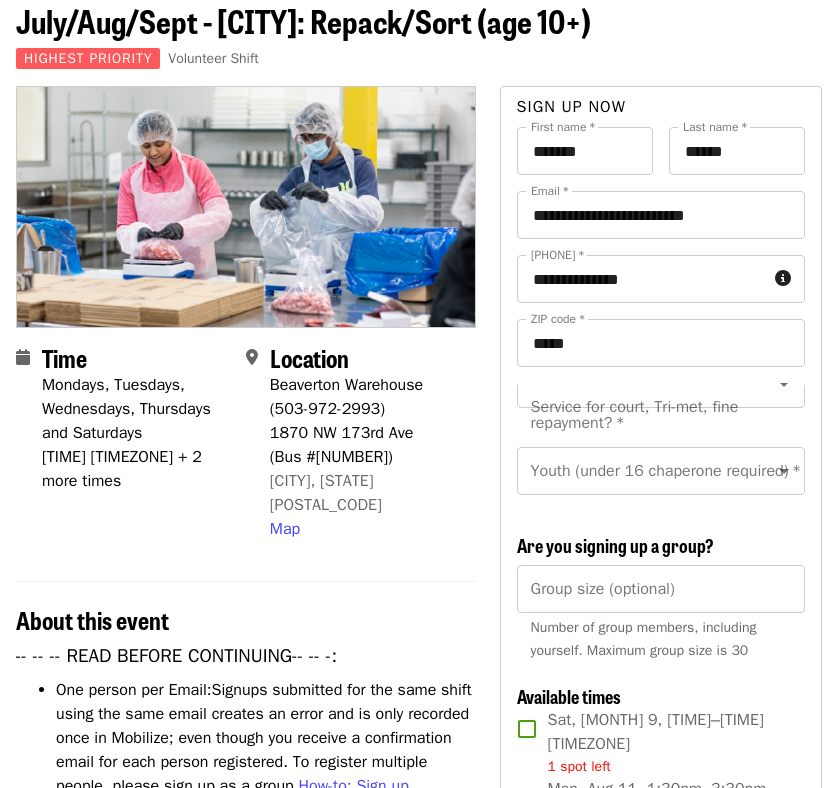 scroll, scrollTop: 99, scrollLeft: 0, axis: vertical 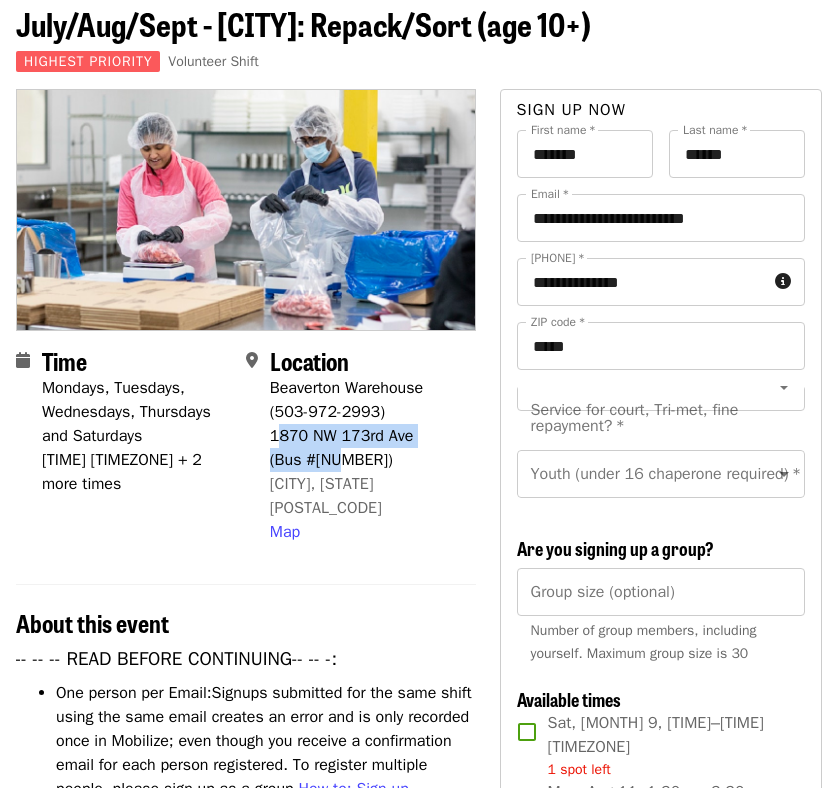 drag, startPoint x: 274, startPoint y: 439, endPoint x: 353, endPoint y: 451, distance: 79.9062 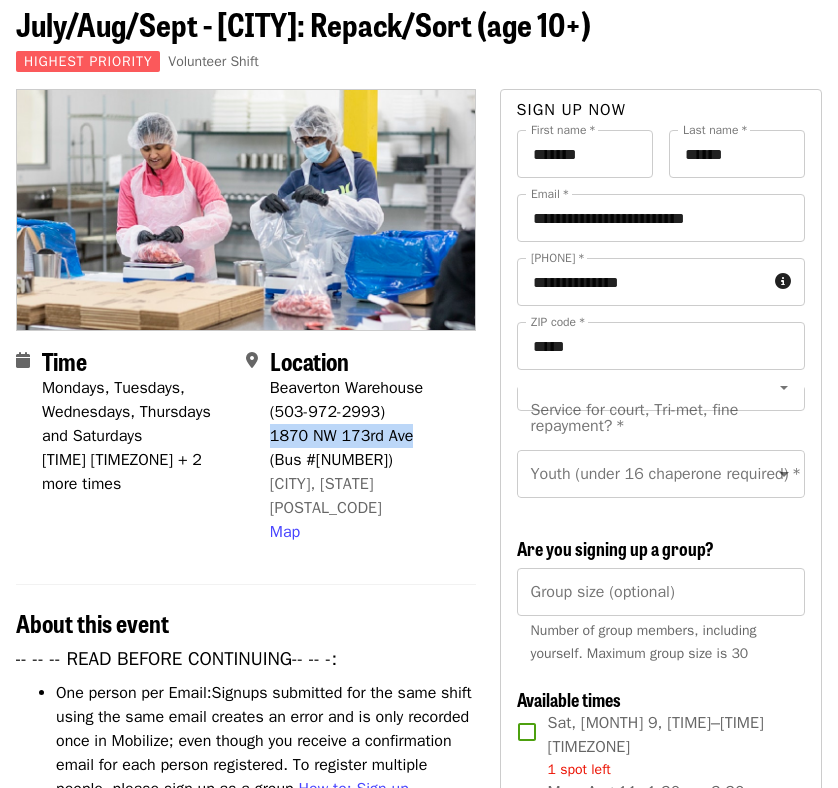 drag, startPoint x: 271, startPoint y: 431, endPoint x: 438, endPoint y: 441, distance: 167.29913 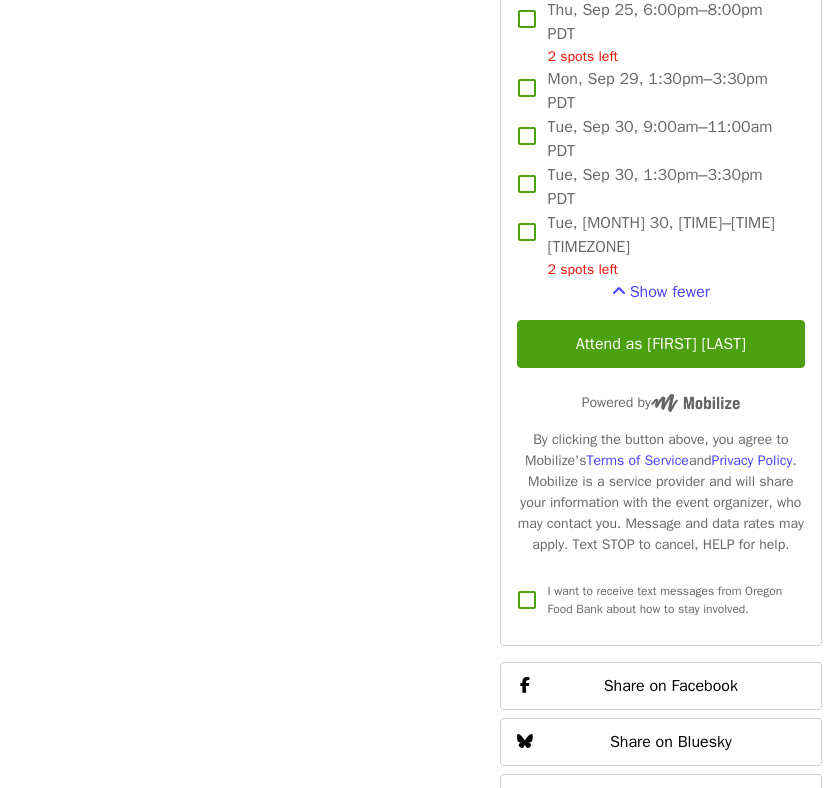 scroll, scrollTop: 2639, scrollLeft: 0, axis: vertical 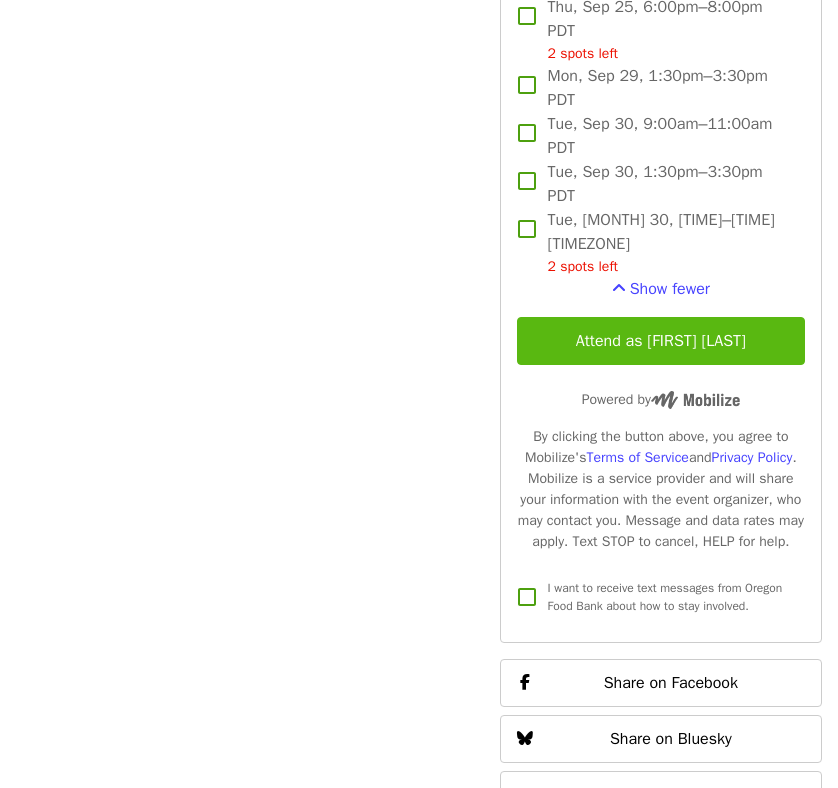 click on "Attend as [FIRST] [LAST]" at bounding box center [661, 341] 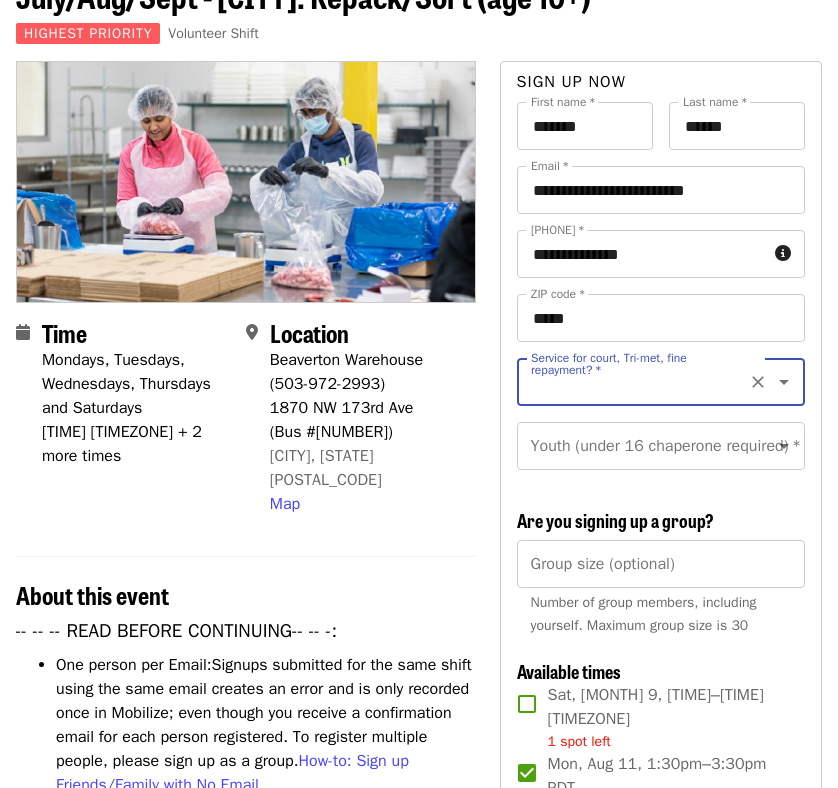 scroll, scrollTop: 125, scrollLeft: 0, axis: vertical 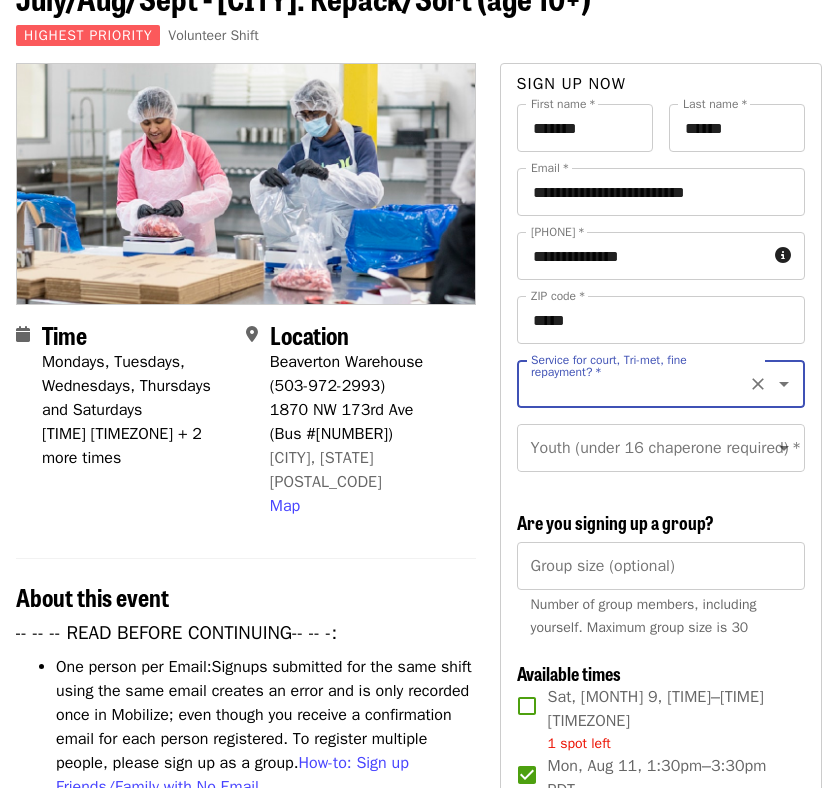 click on "Service for court, Tri-met, fine repayment?   *" at bounding box center (636, 384) 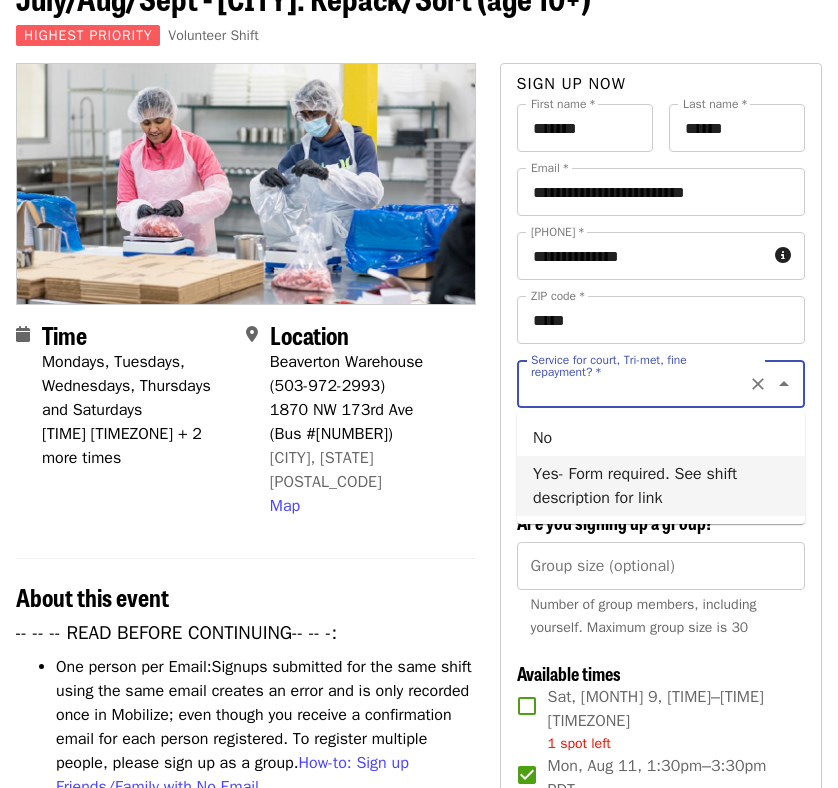 click on "Yes- Form required. See shift description for link" at bounding box center (661, 486) 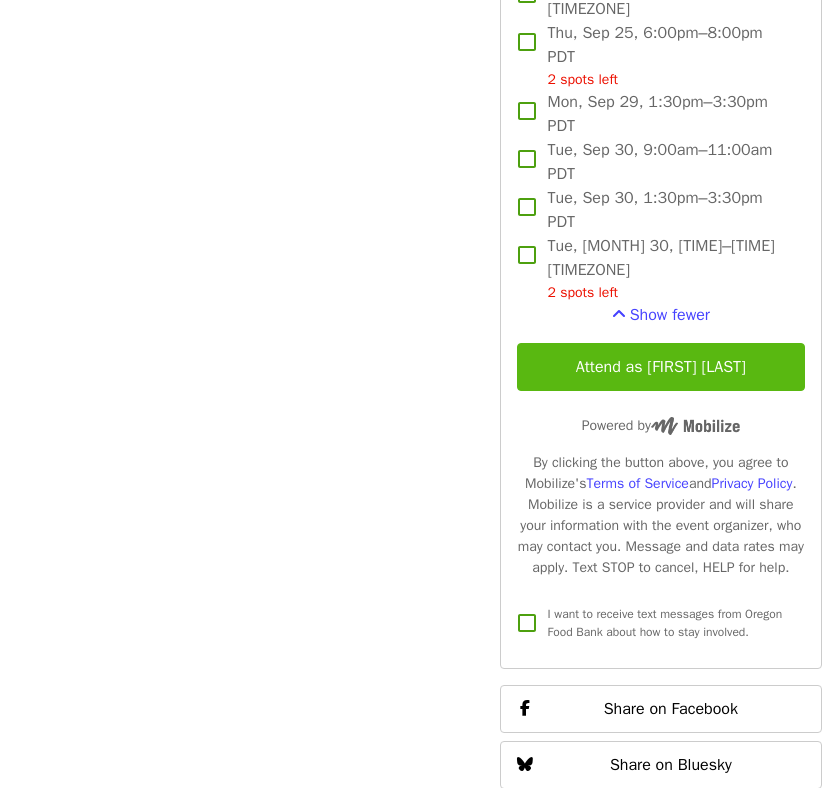 click on "Attend as [FIRST] [LAST]" at bounding box center (661, 367) 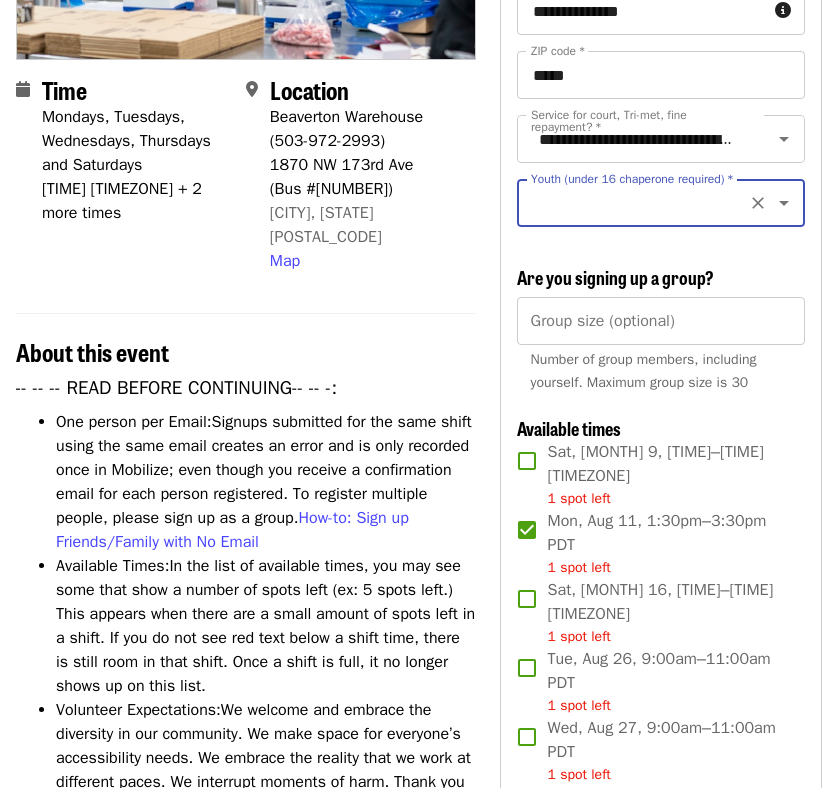 scroll, scrollTop: 367, scrollLeft: 0, axis: vertical 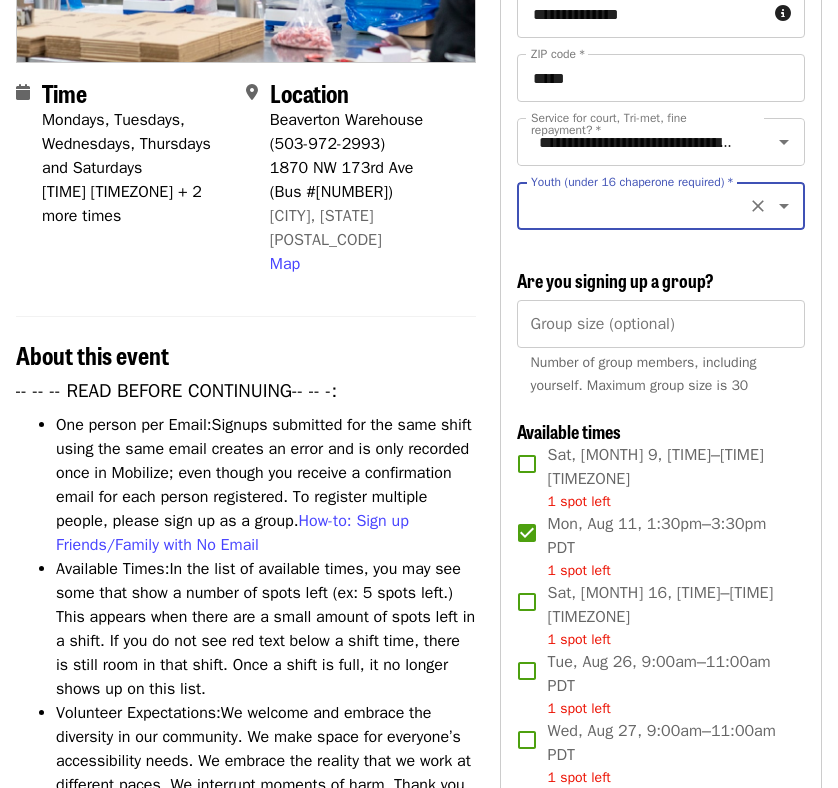 click on "Youth (under 16 chaperone required)   *" at bounding box center (636, 206) 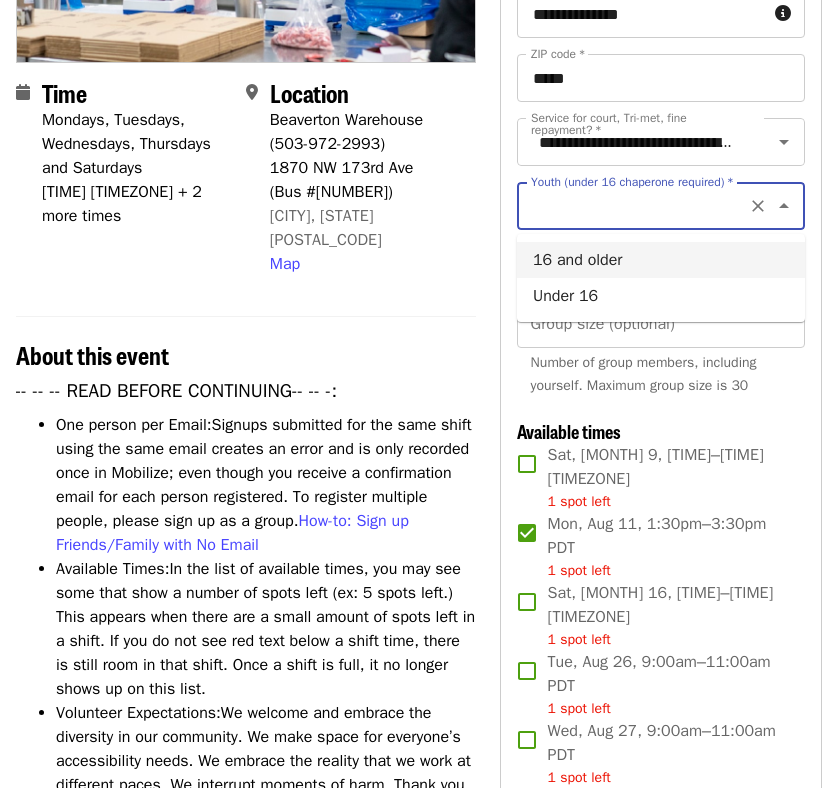click on "16 and older" at bounding box center (661, 260) 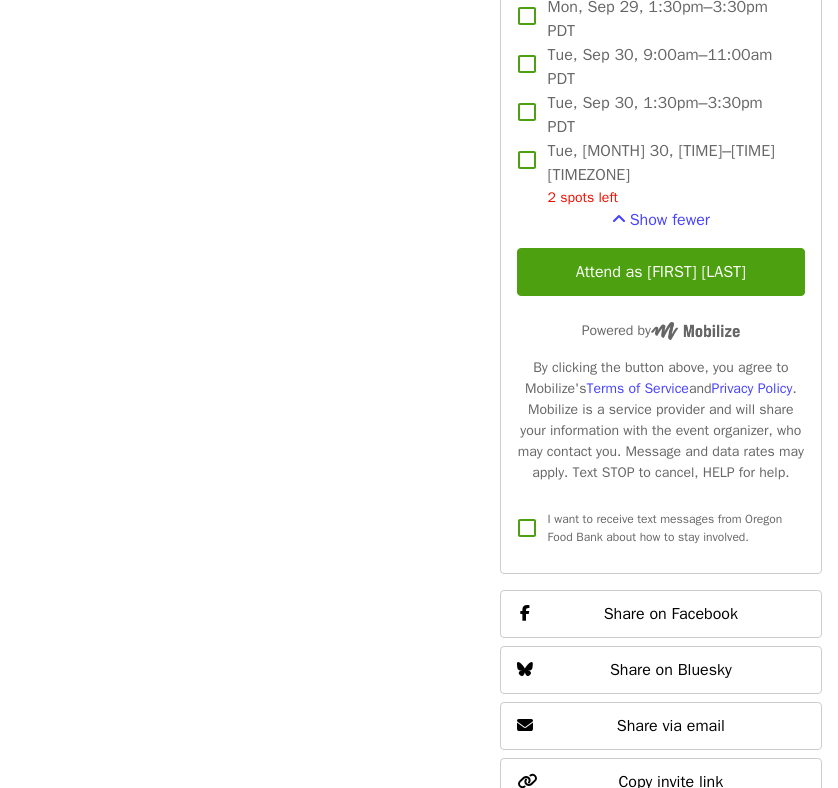 scroll, scrollTop: 2485, scrollLeft: 0, axis: vertical 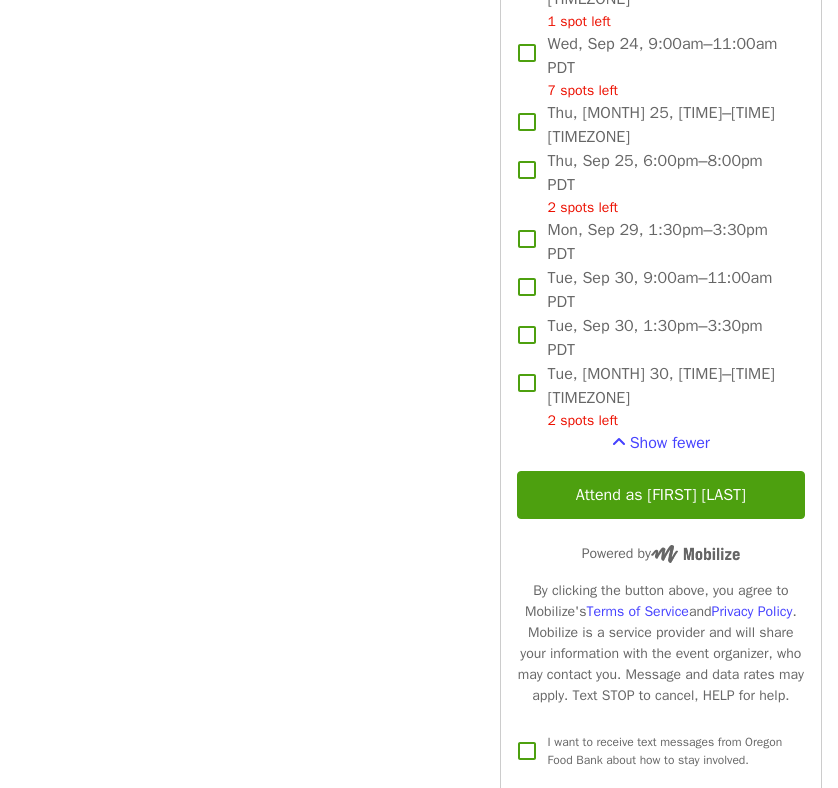 click on "Attend as [FIRST] [LAST]" at bounding box center [661, 495] 